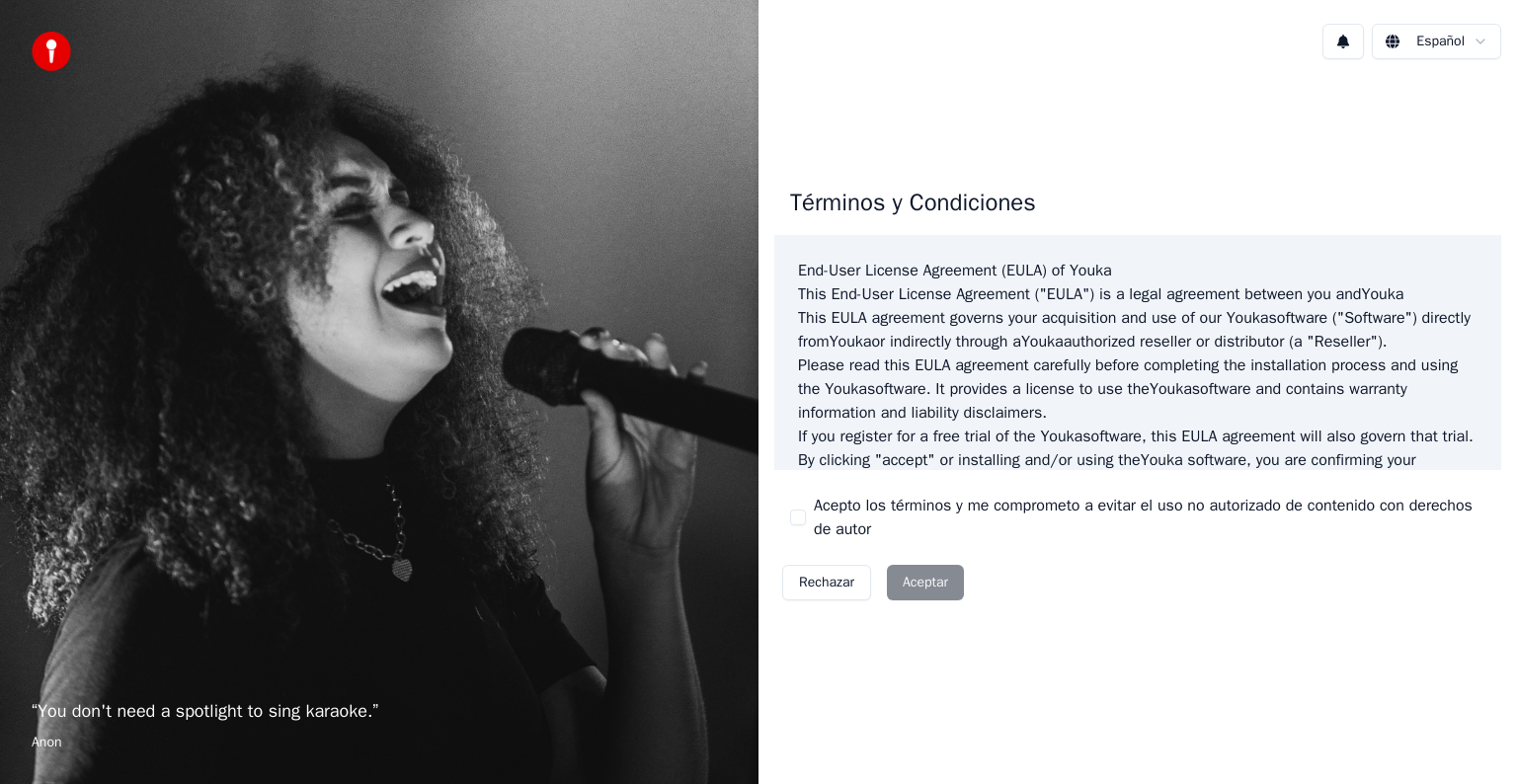 scroll, scrollTop: 0, scrollLeft: 0, axis: both 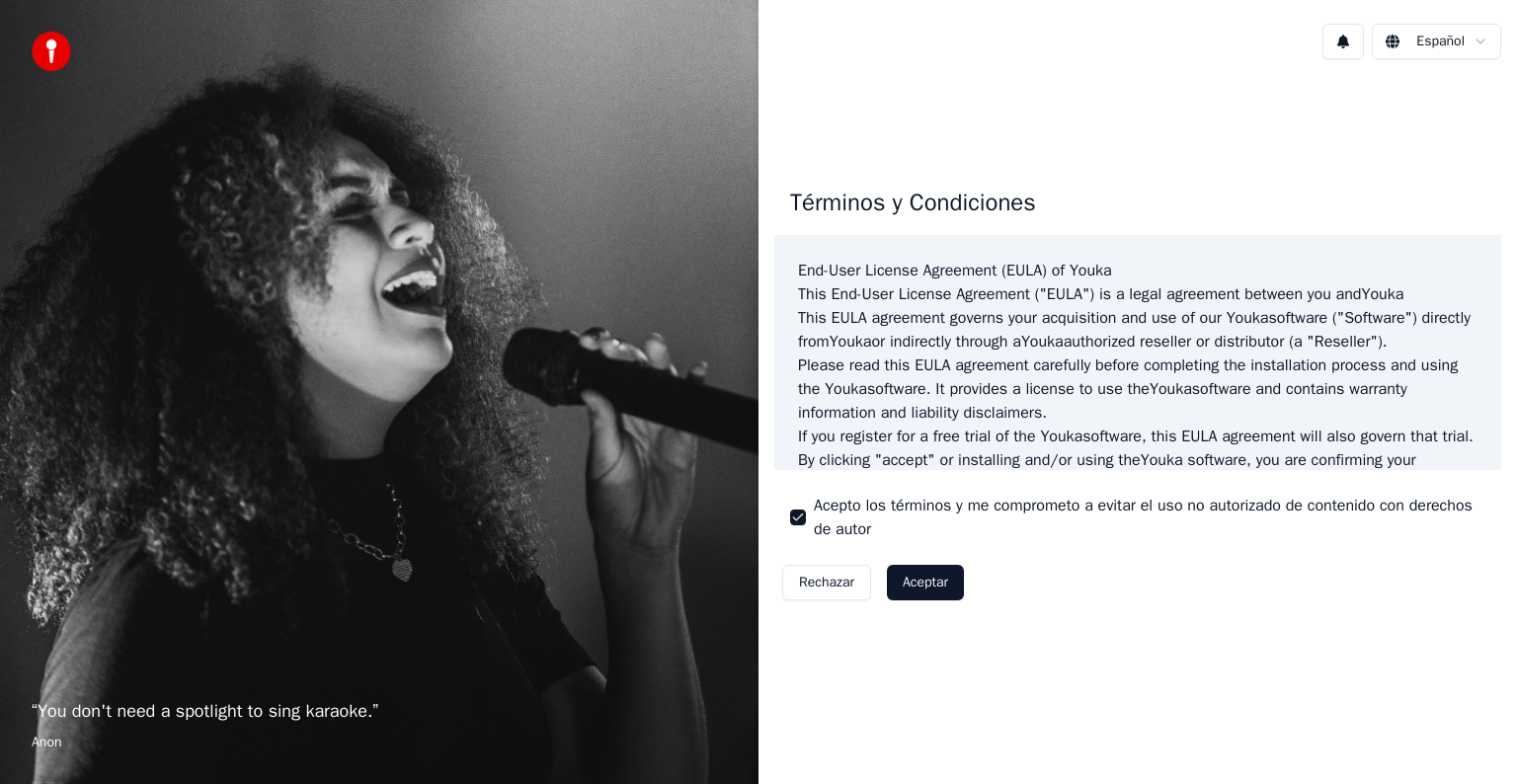 click on "Aceptar" at bounding box center [925, 583] 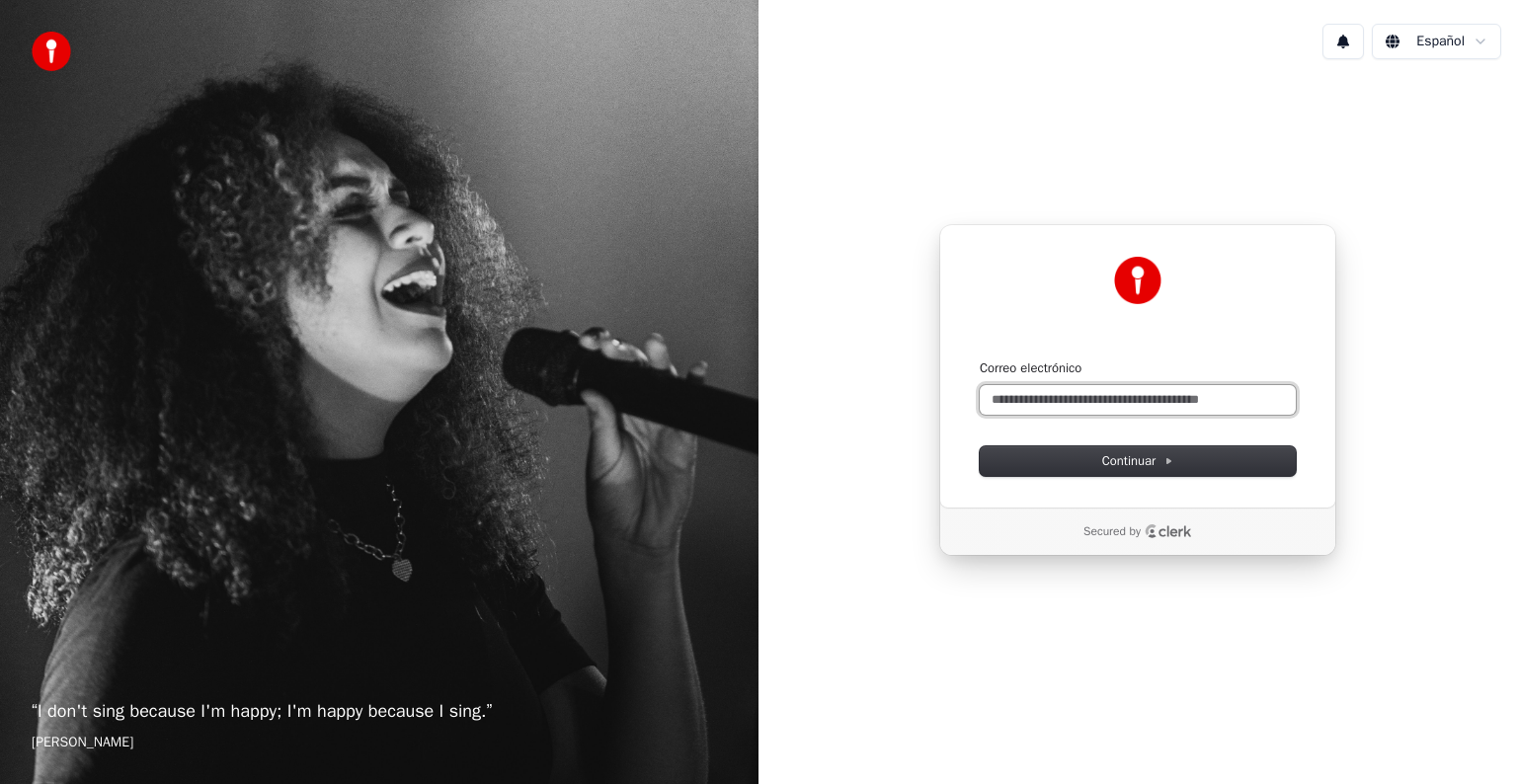 click on "Correo electrónico" at bounding box center (1138, 400) 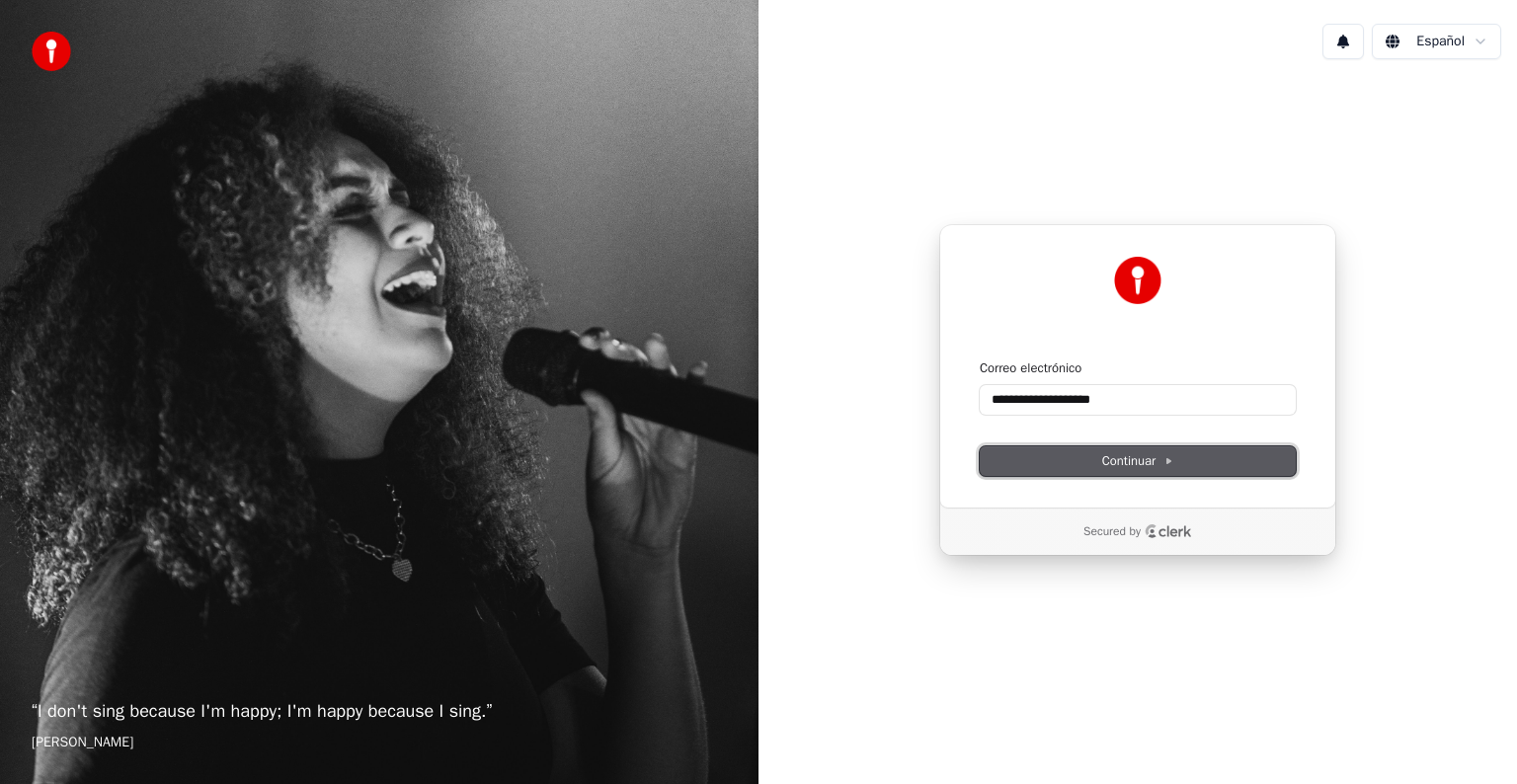 click on "Continuar" at bounding box center [1138, 461] 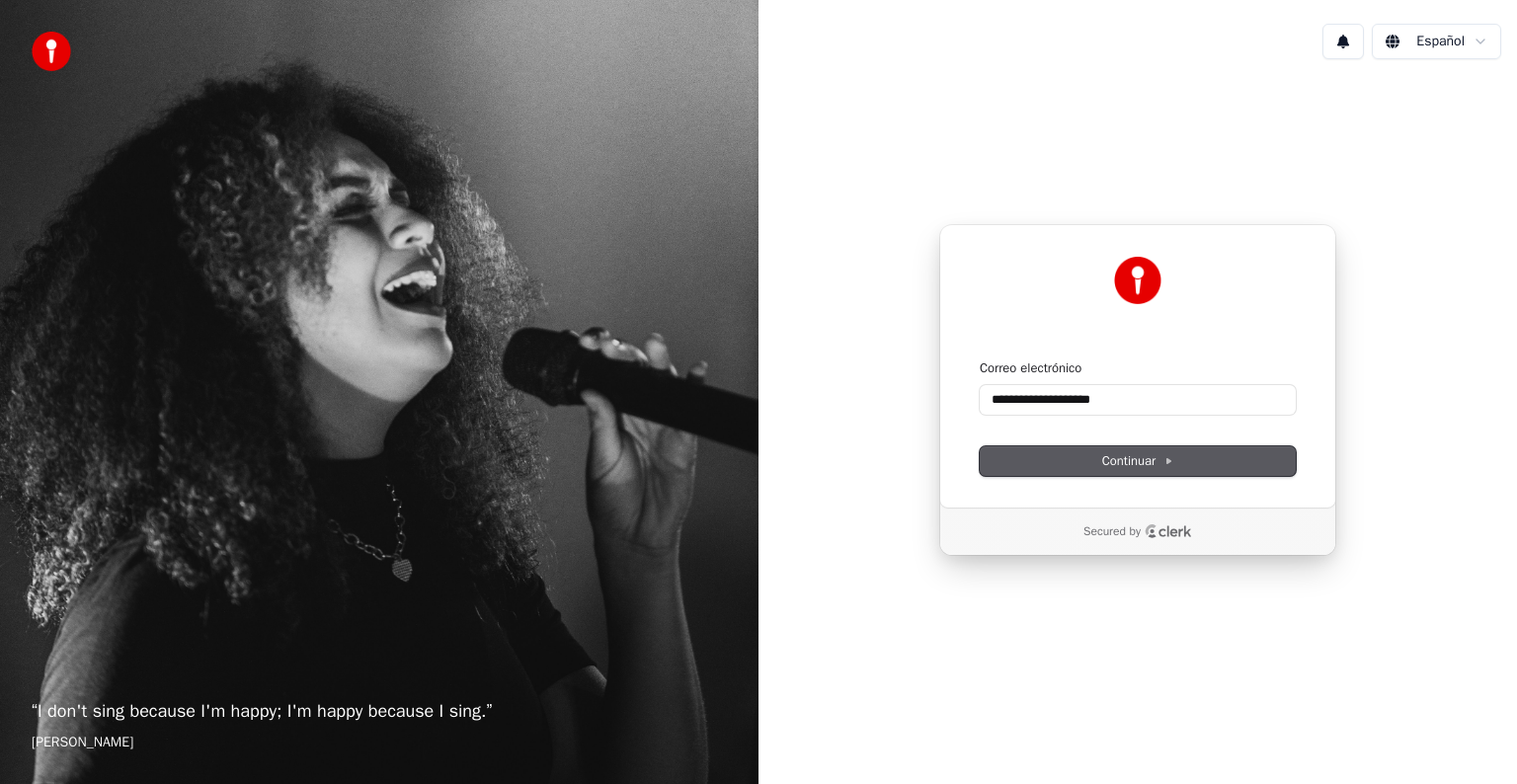 type on "**********" 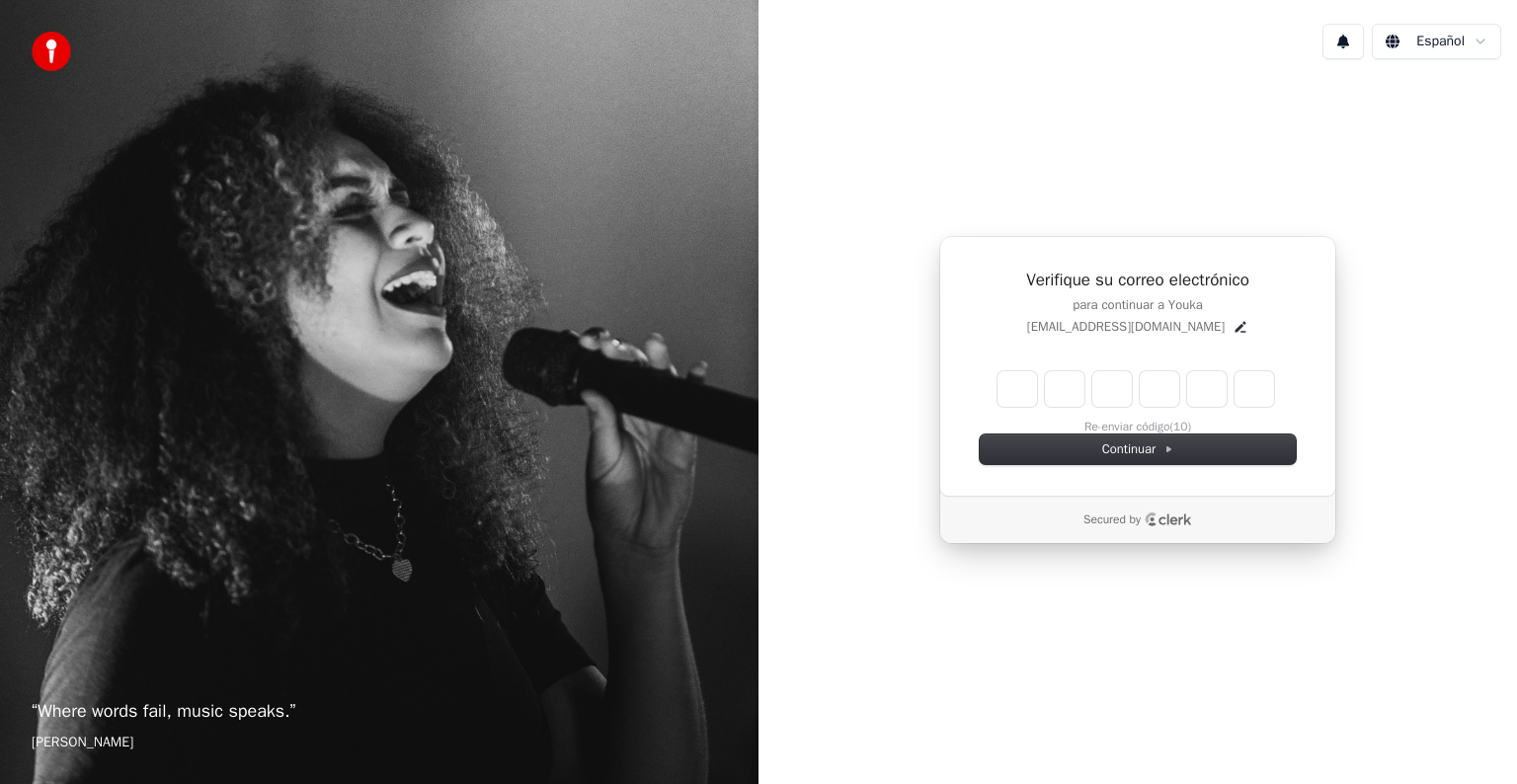 type on "*" 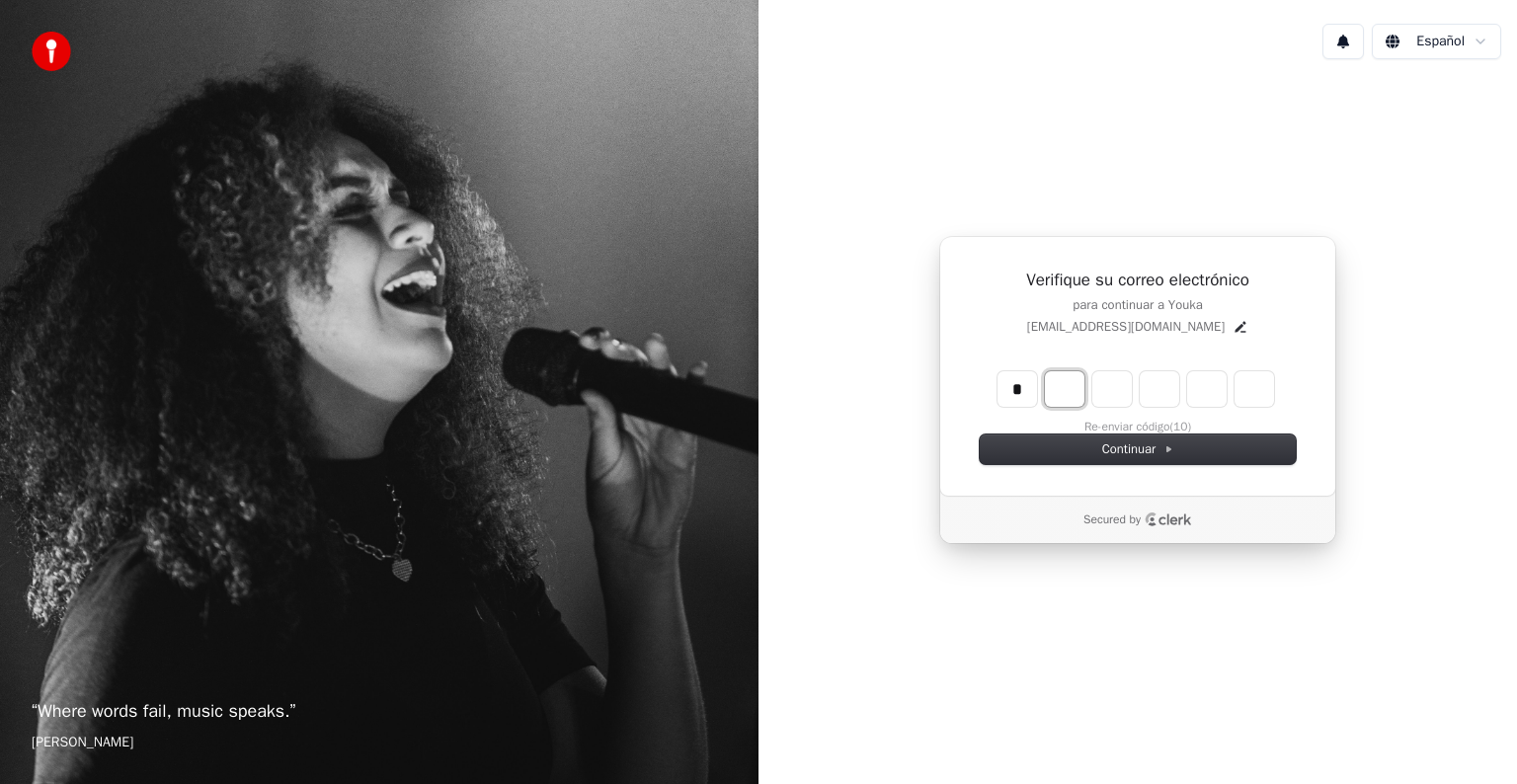 type on "*" 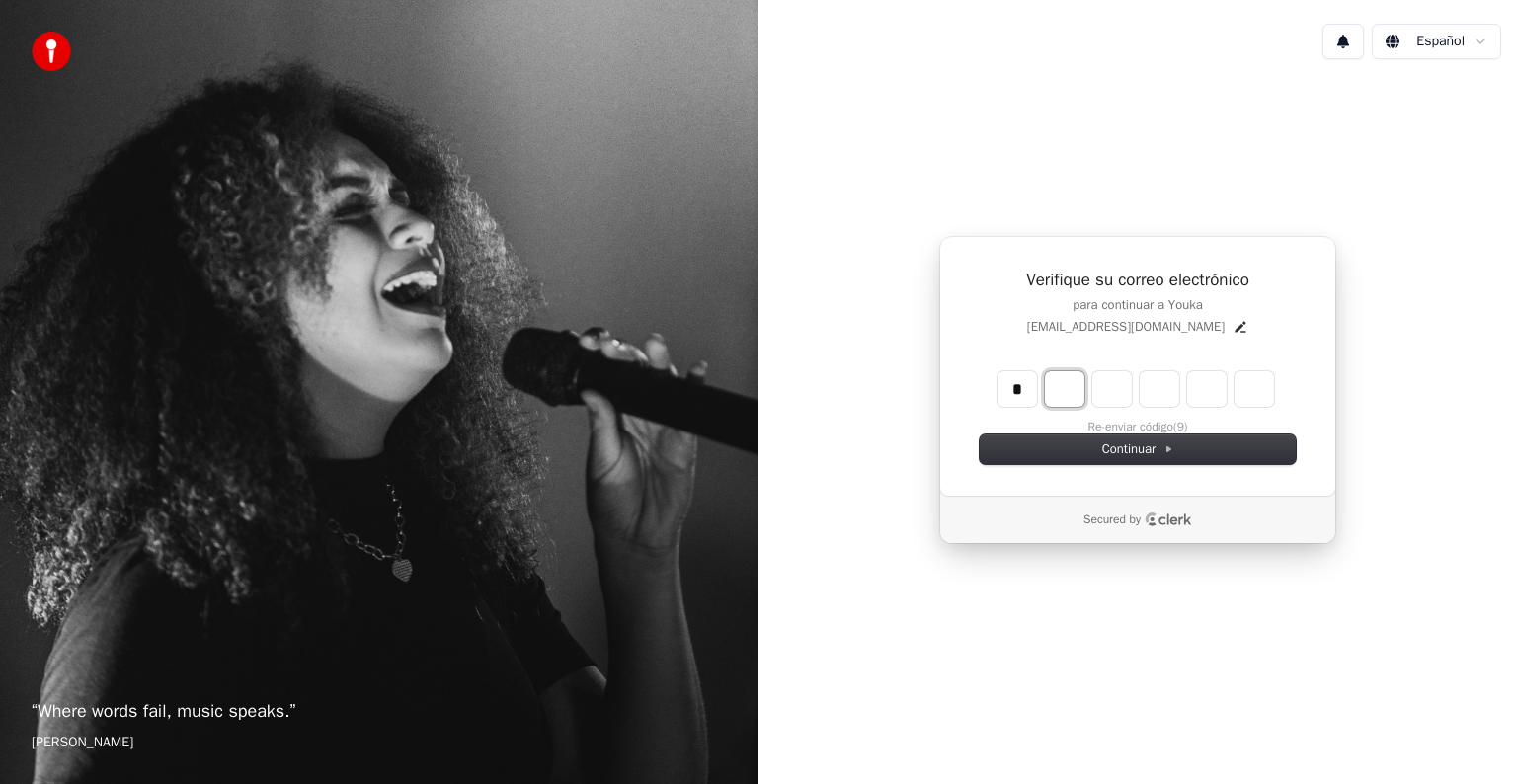 type on "*" 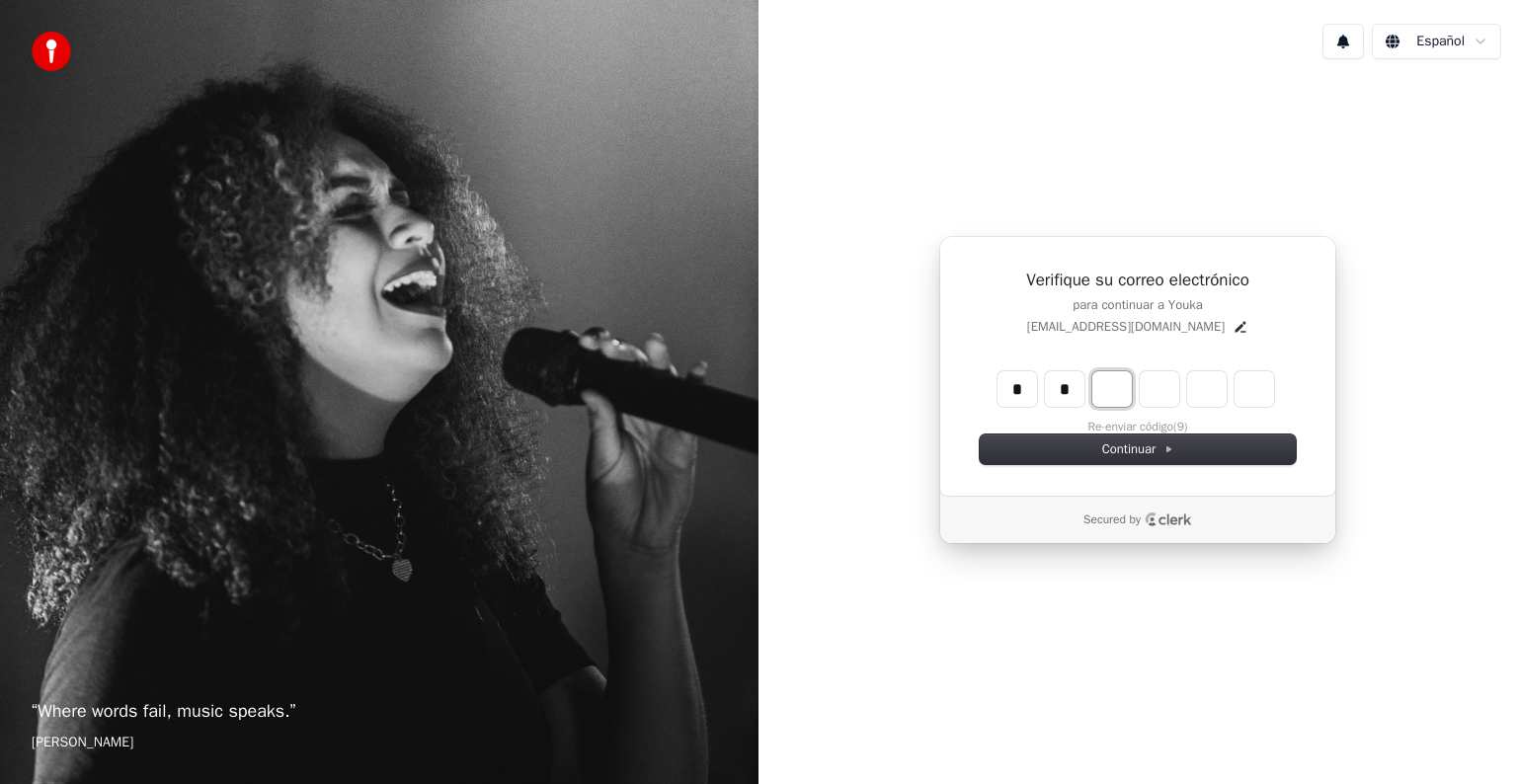 type on "**" 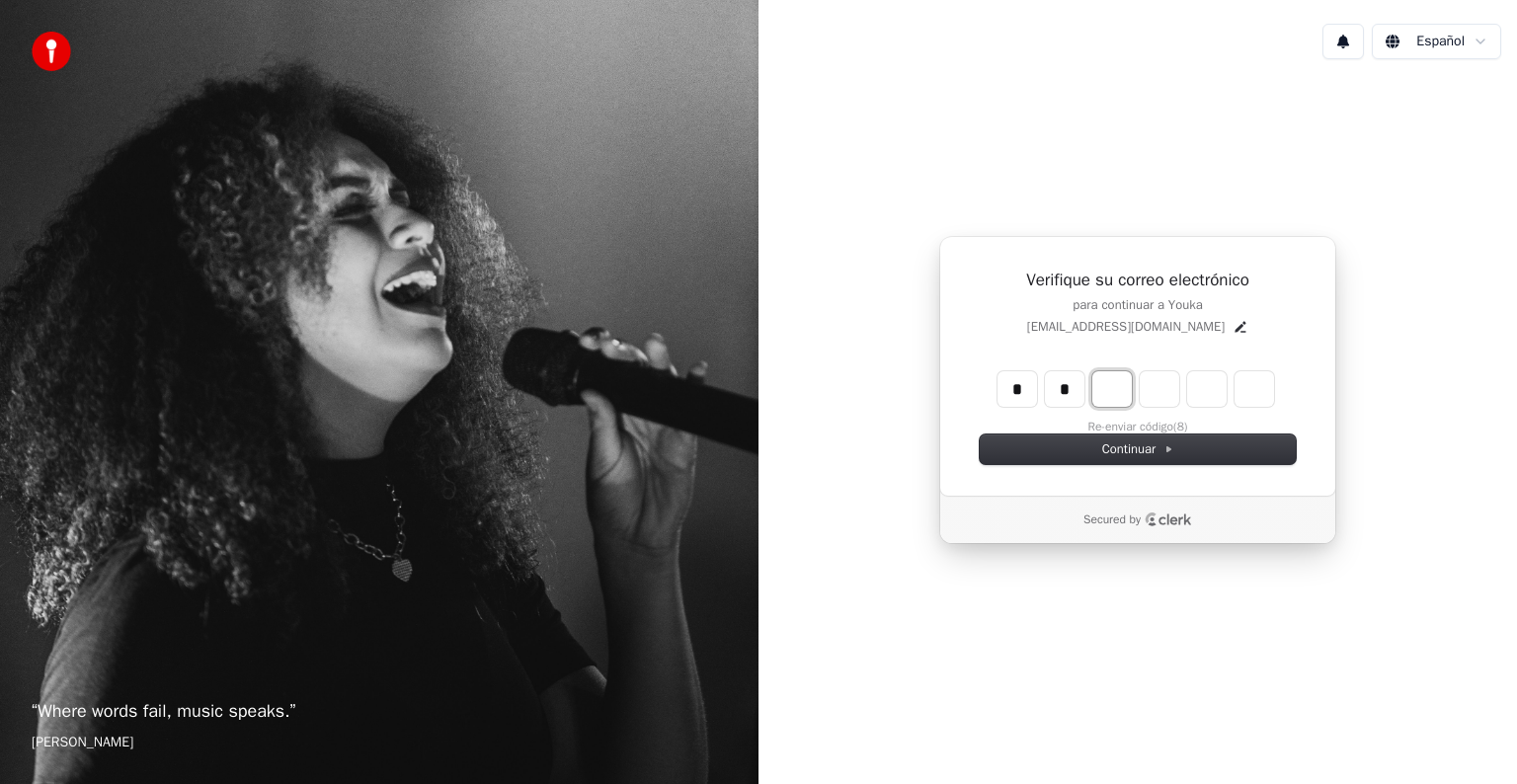 type on "*" 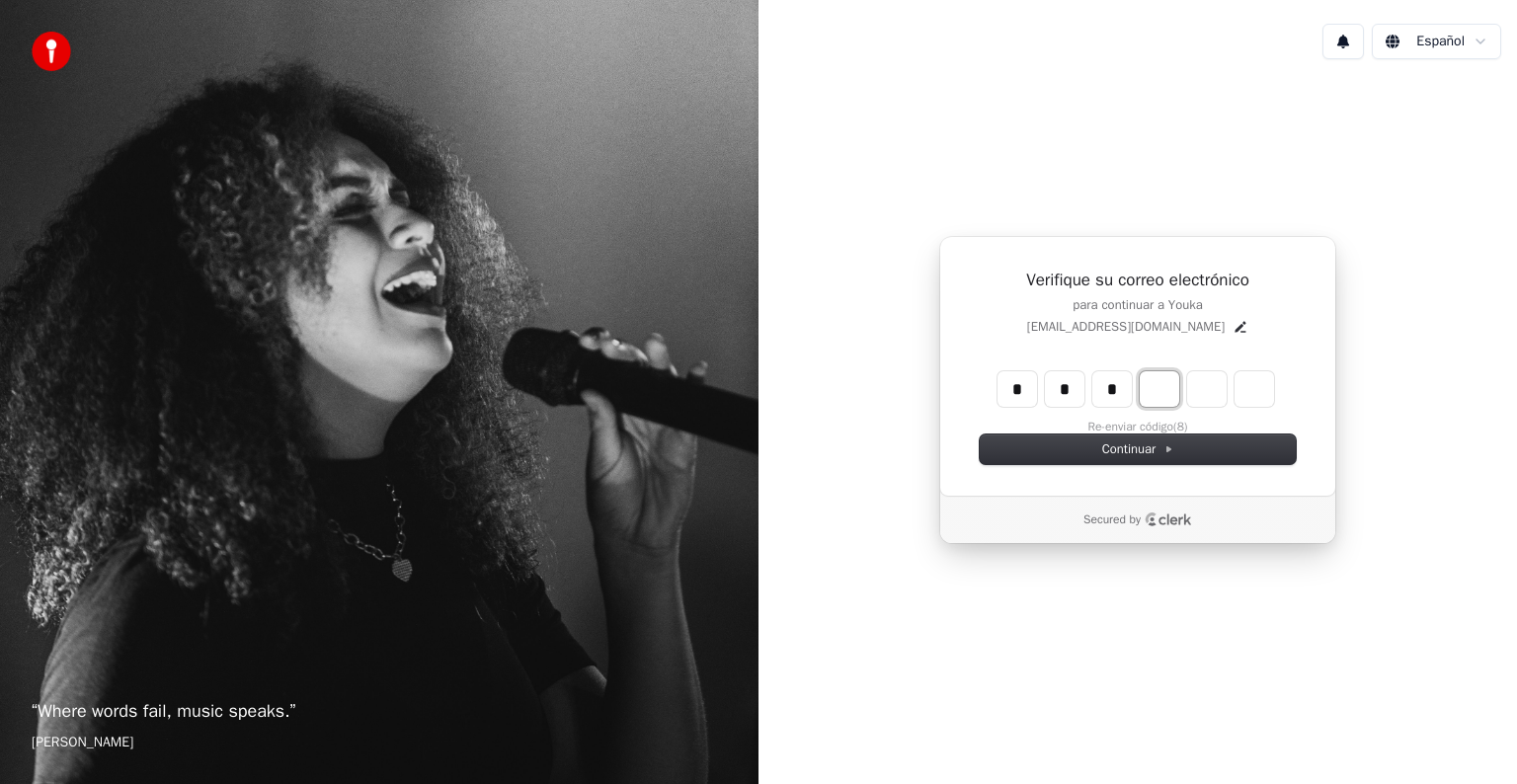 type on "***" 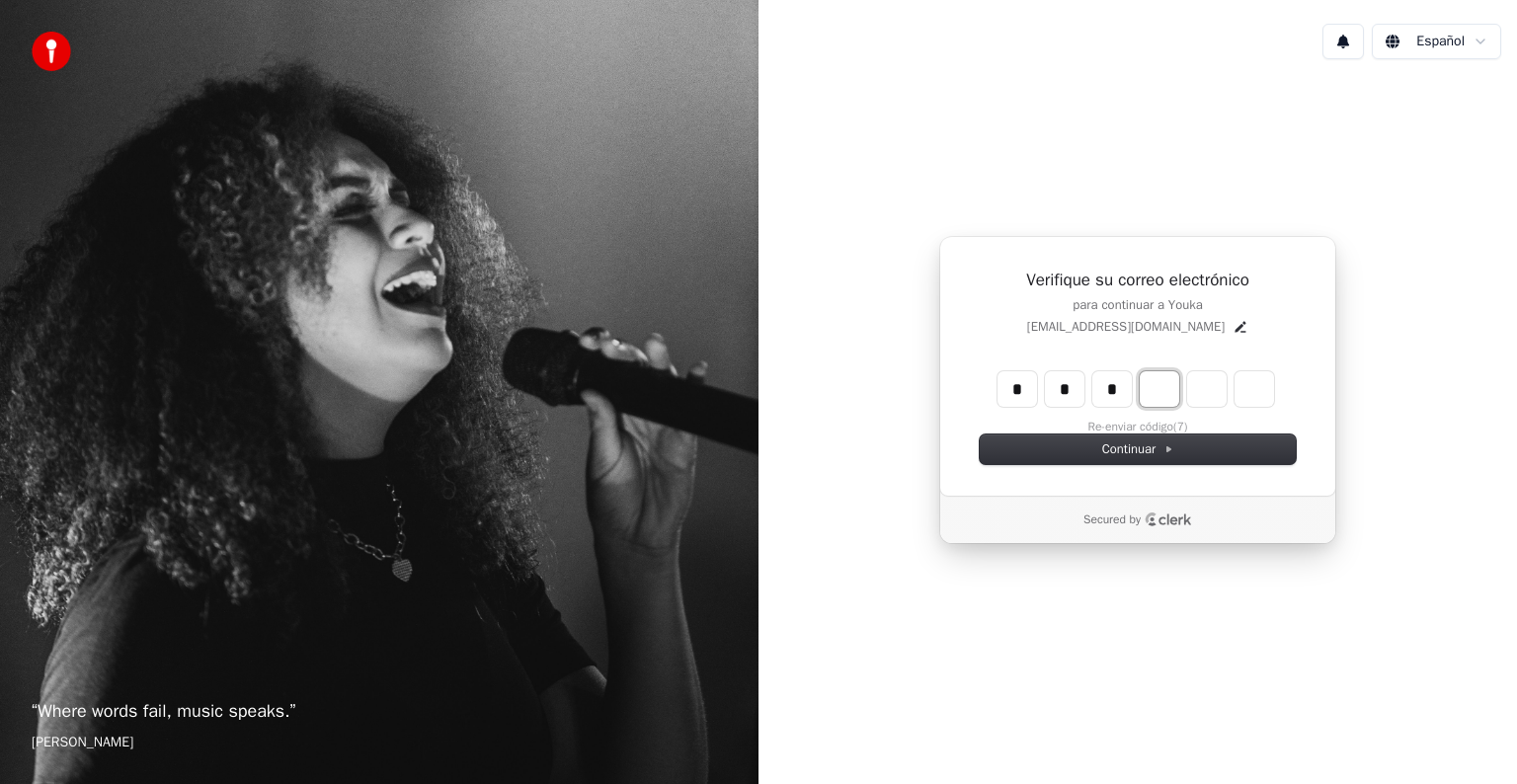 type on "*" 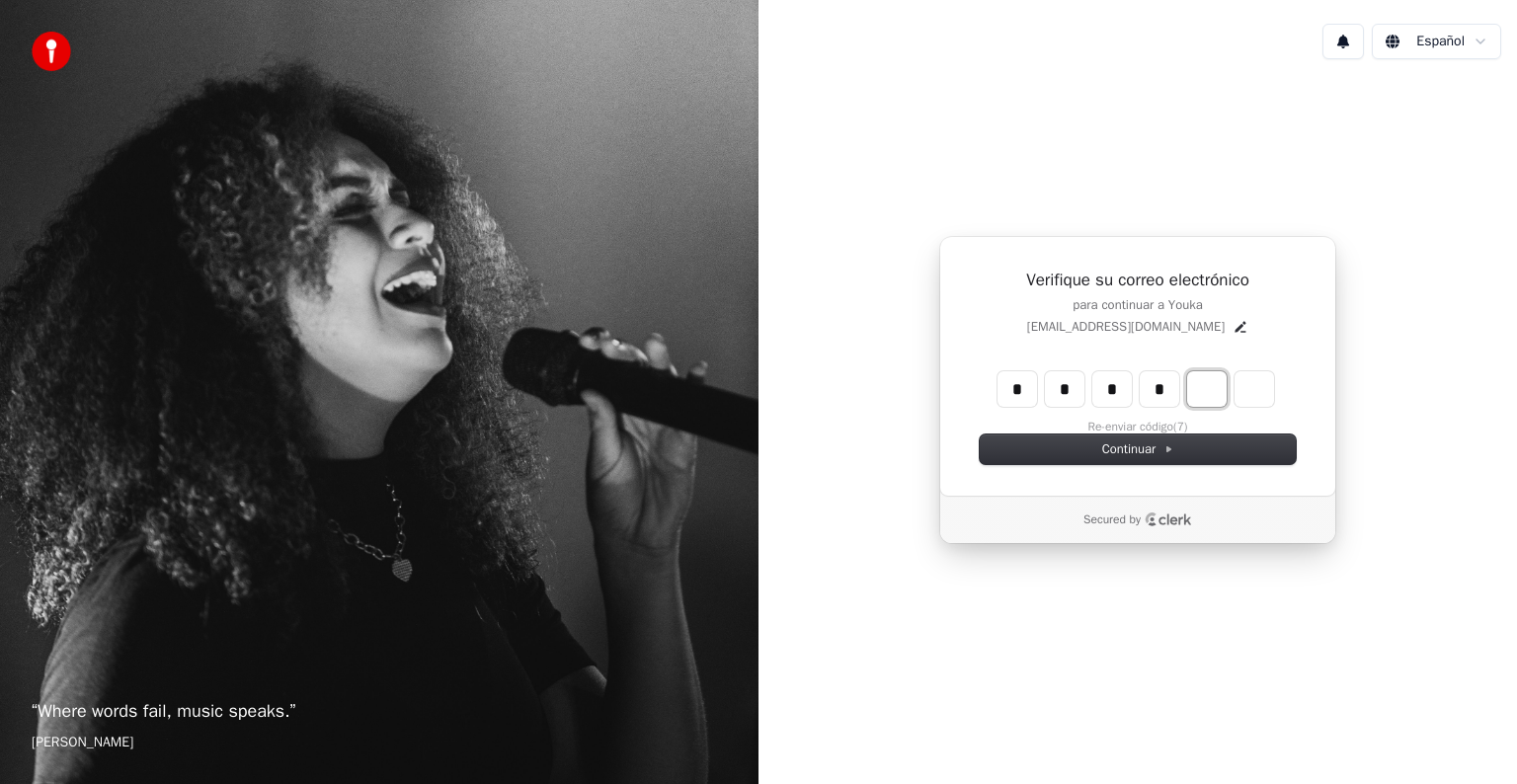 type on "****" 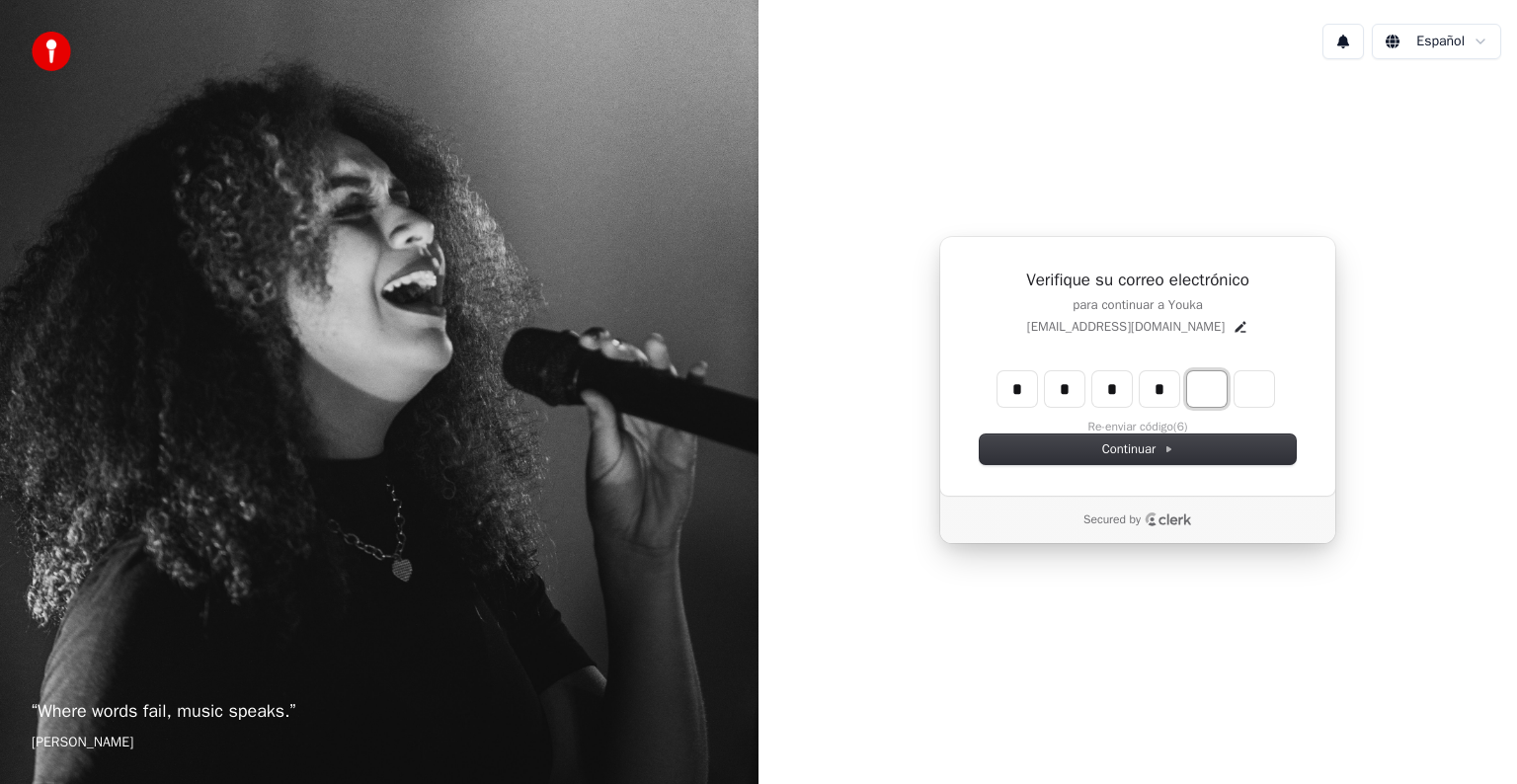 type on "*" 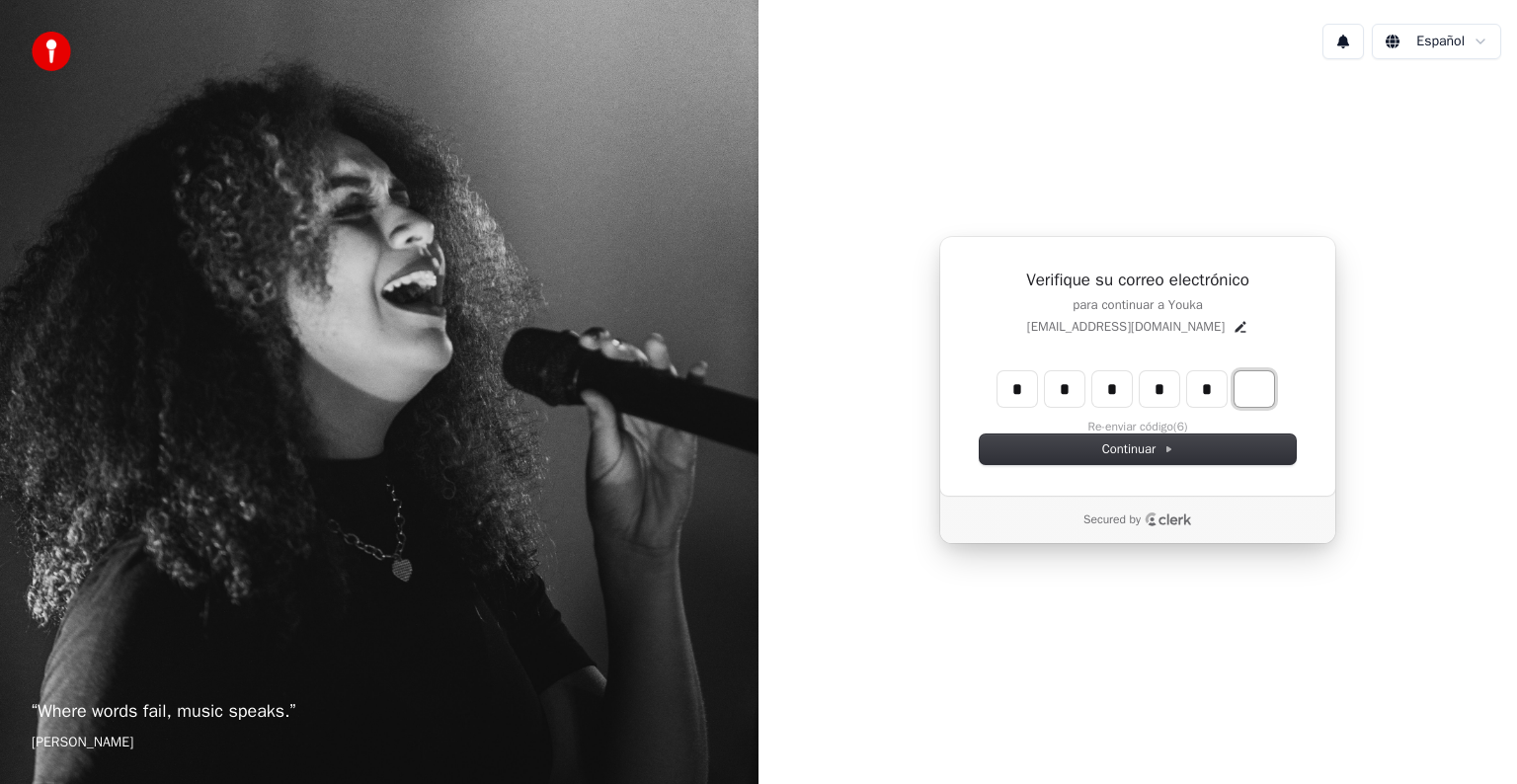 type on "******" 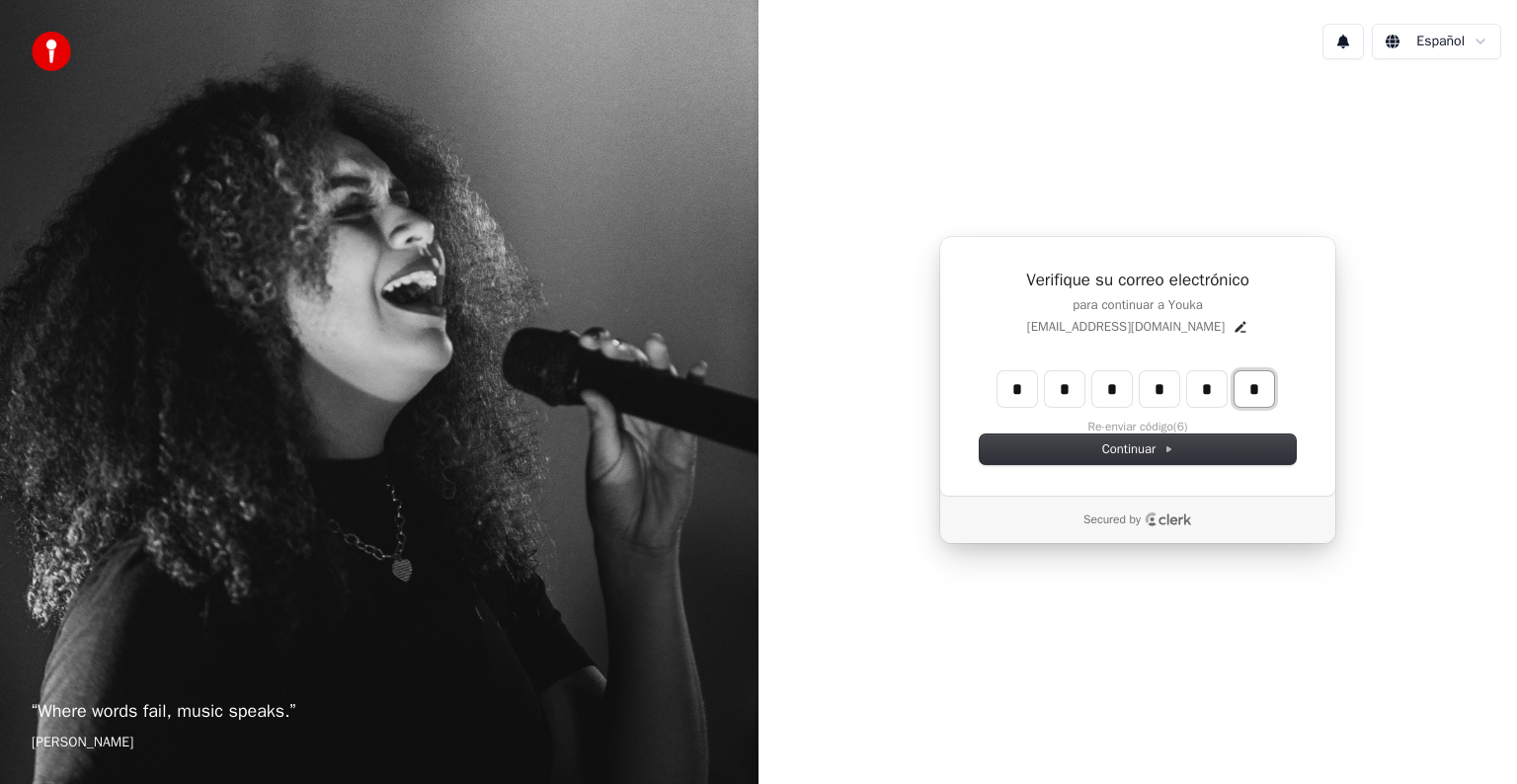 type on "*" 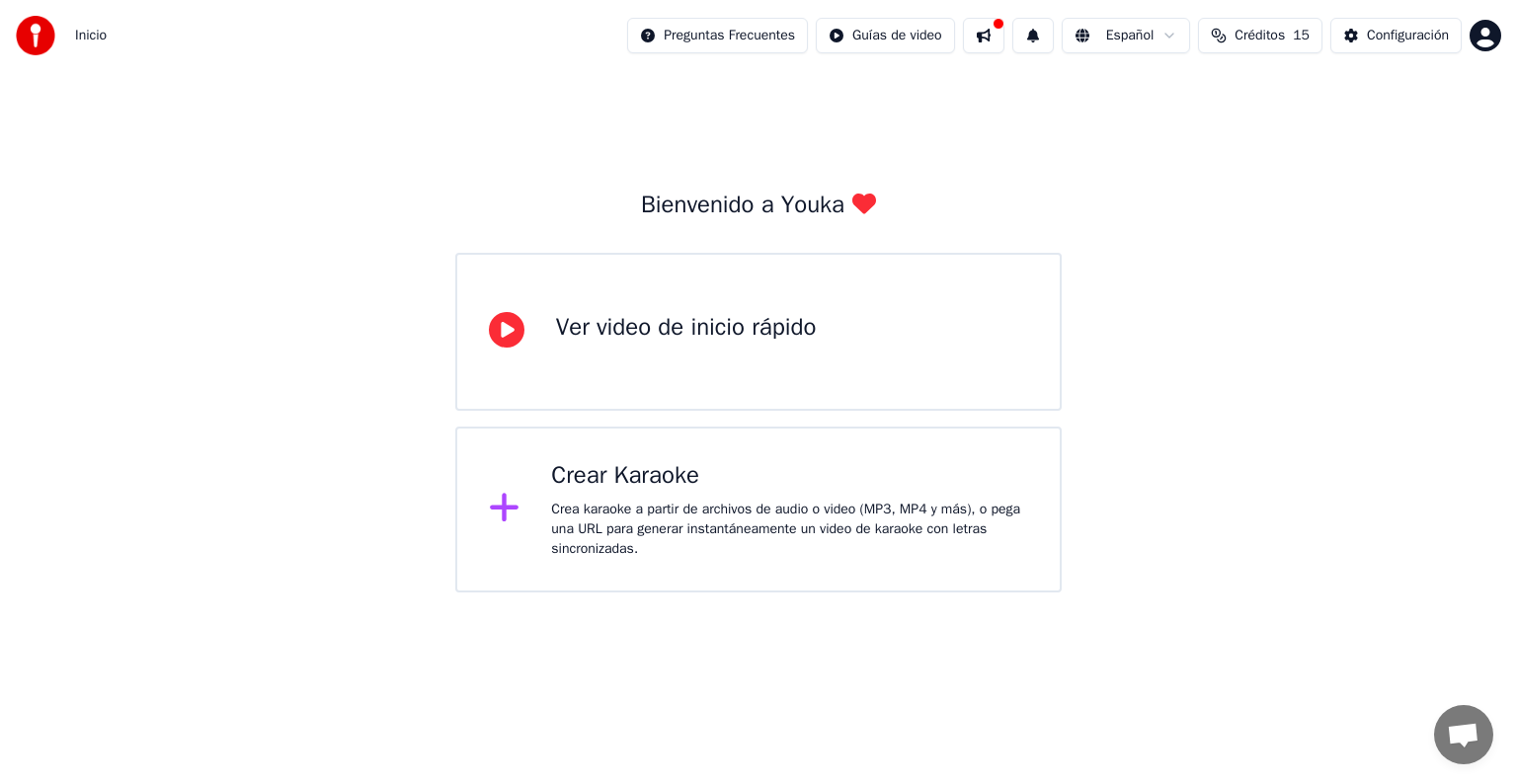 click on "Ver video de inicio rápido" at bounding box center (758, 332) 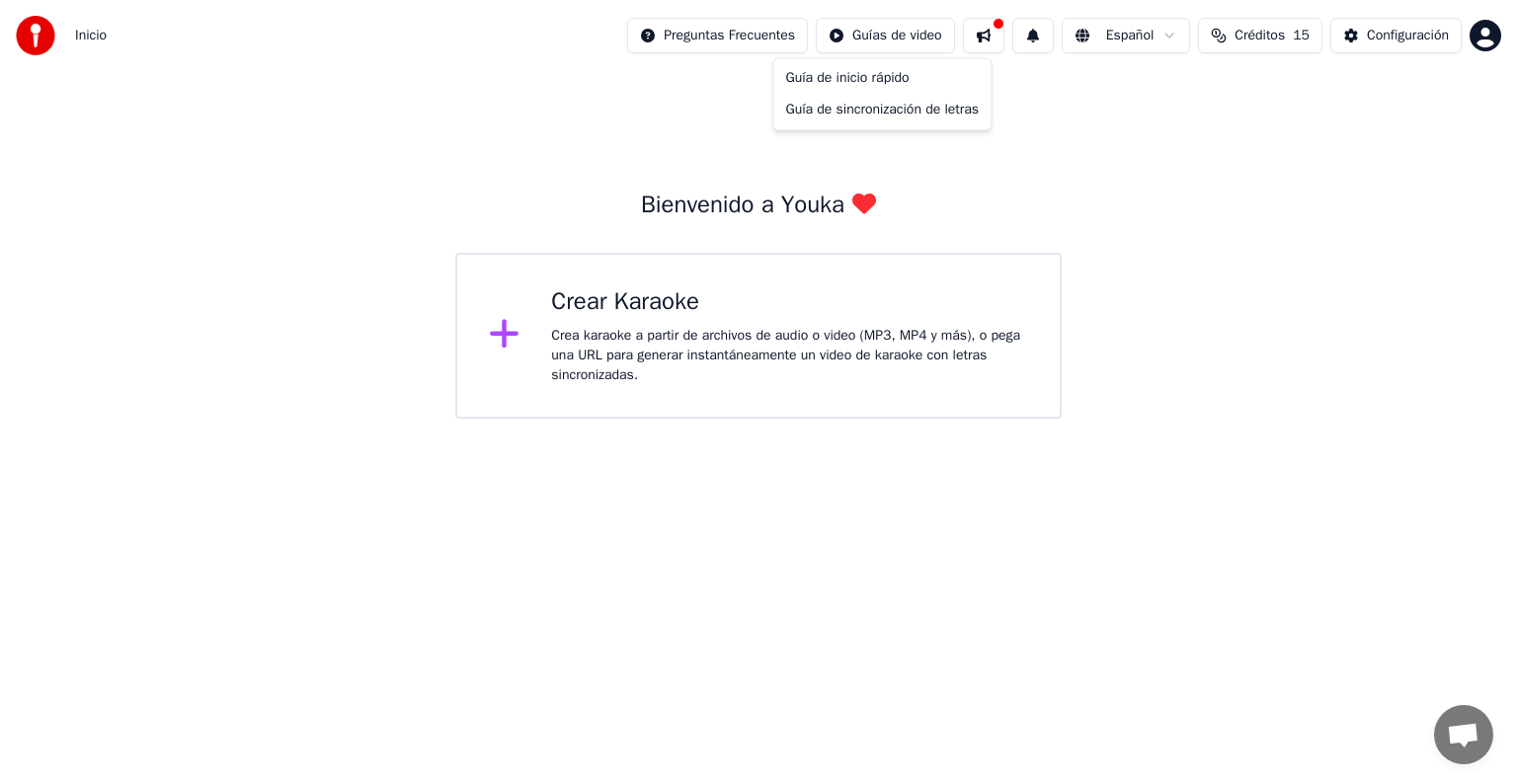 click on "Inicio Preguntas Frecuentes Guías de video Español Créditos 15 Configuración Bienvenido a [PERSON_NAME] Karaoke Crea karaoke a partir de archivos de audio o video (MP3, MP4 y más), o pega una URL para generar instantáneamente un video de karaoke con letras sincronizadas.
Guía de inicio rápido Guía de sincronización de letras" at bounding box center (758, 209) 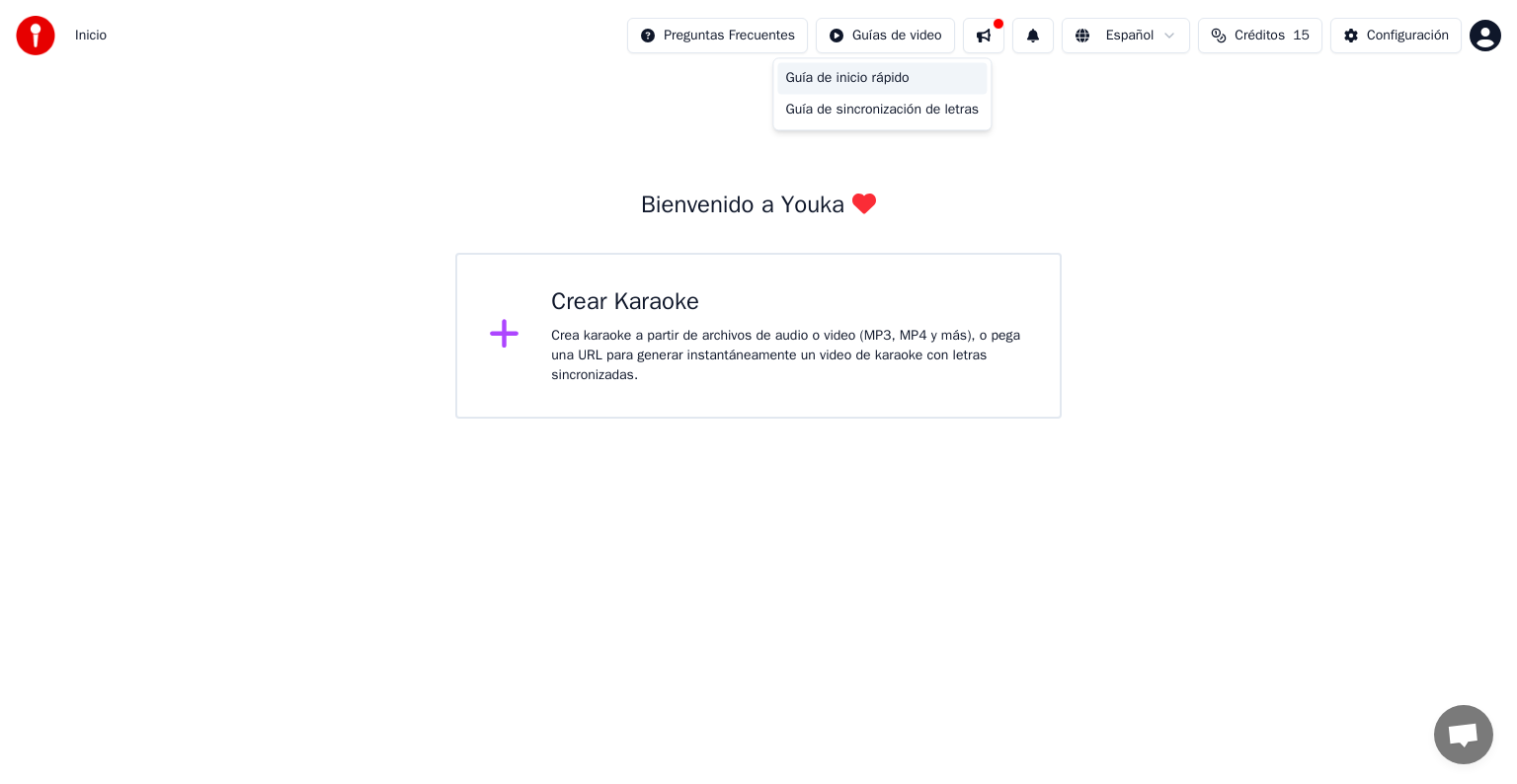 click on "Guía de inicio rápido" at bounding box center [882, 78] 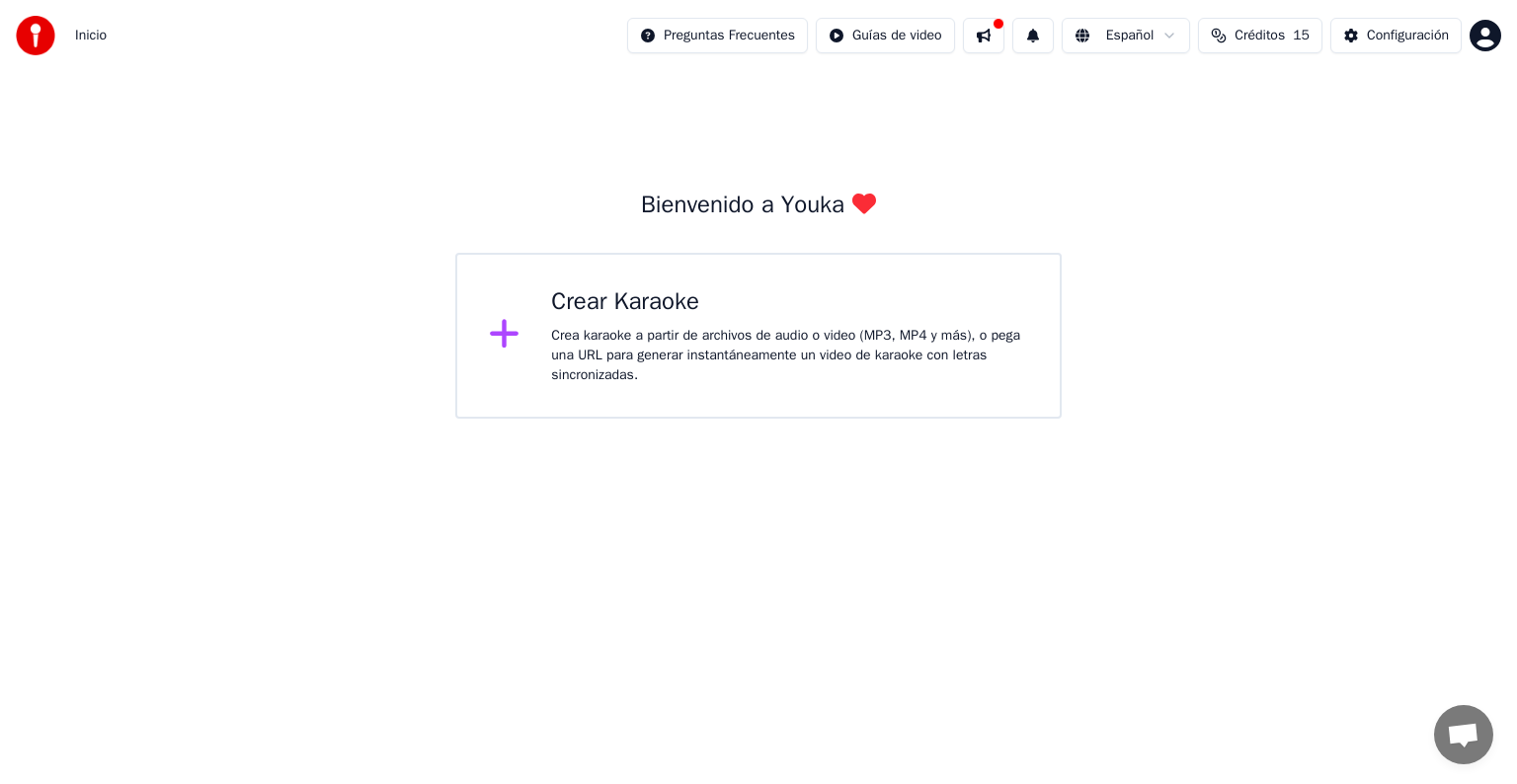 click on "Inicio Preguntas Frecuentes Guías de video Español Créditos 15 Configuración Bienvenido a Youka Crear Karaoke Crea karaoke a partir de archivos de audio o video (MP3, MP4 y más), o pega una URL para generar instantáneamente un video de karaoke con letras sincronizadas." at bounding box center [758, 209] 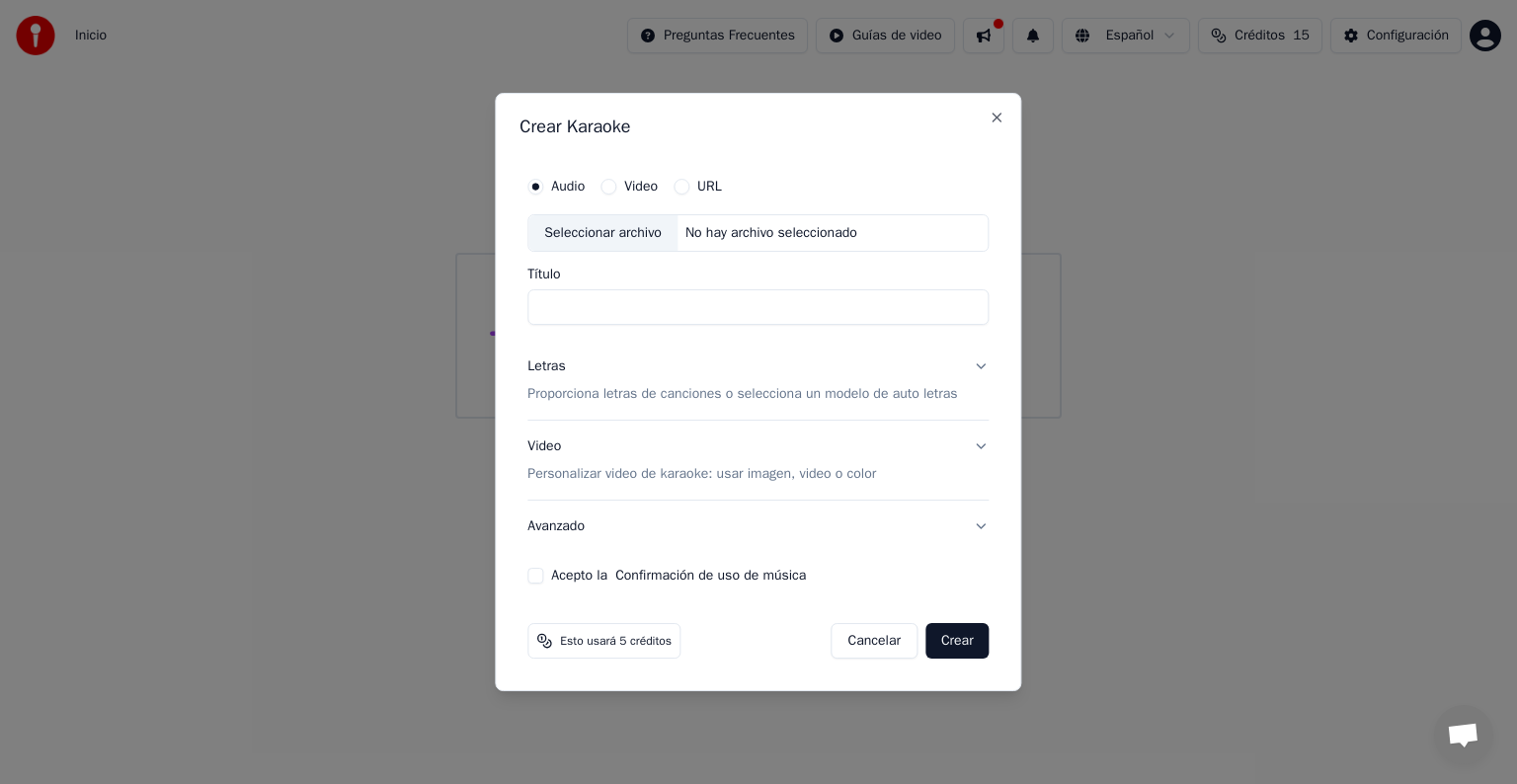 click on "URL" at bounding box center [681, 187] 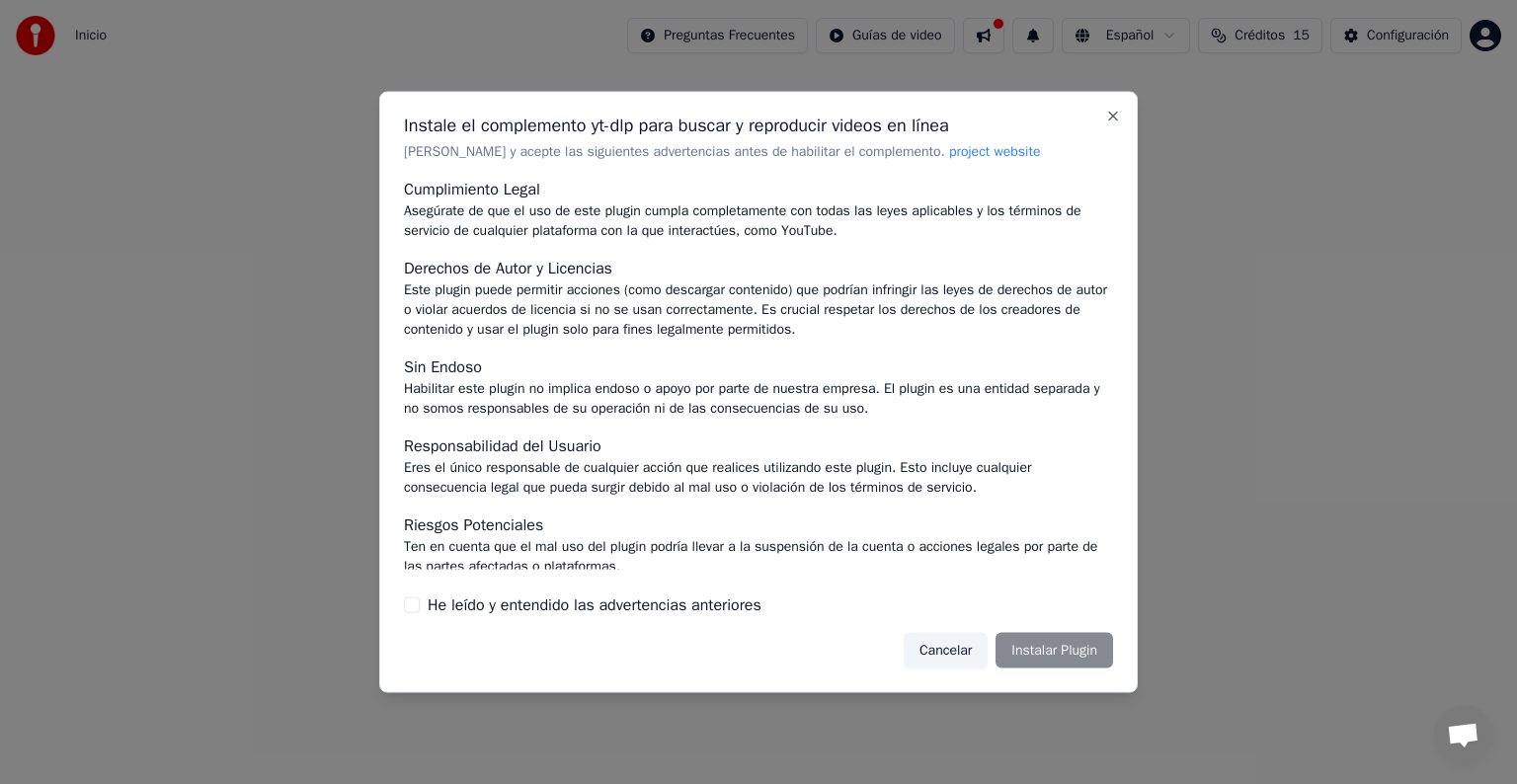 scroll, scrollTop: 86, scrollLeft: 0, axis: vertical 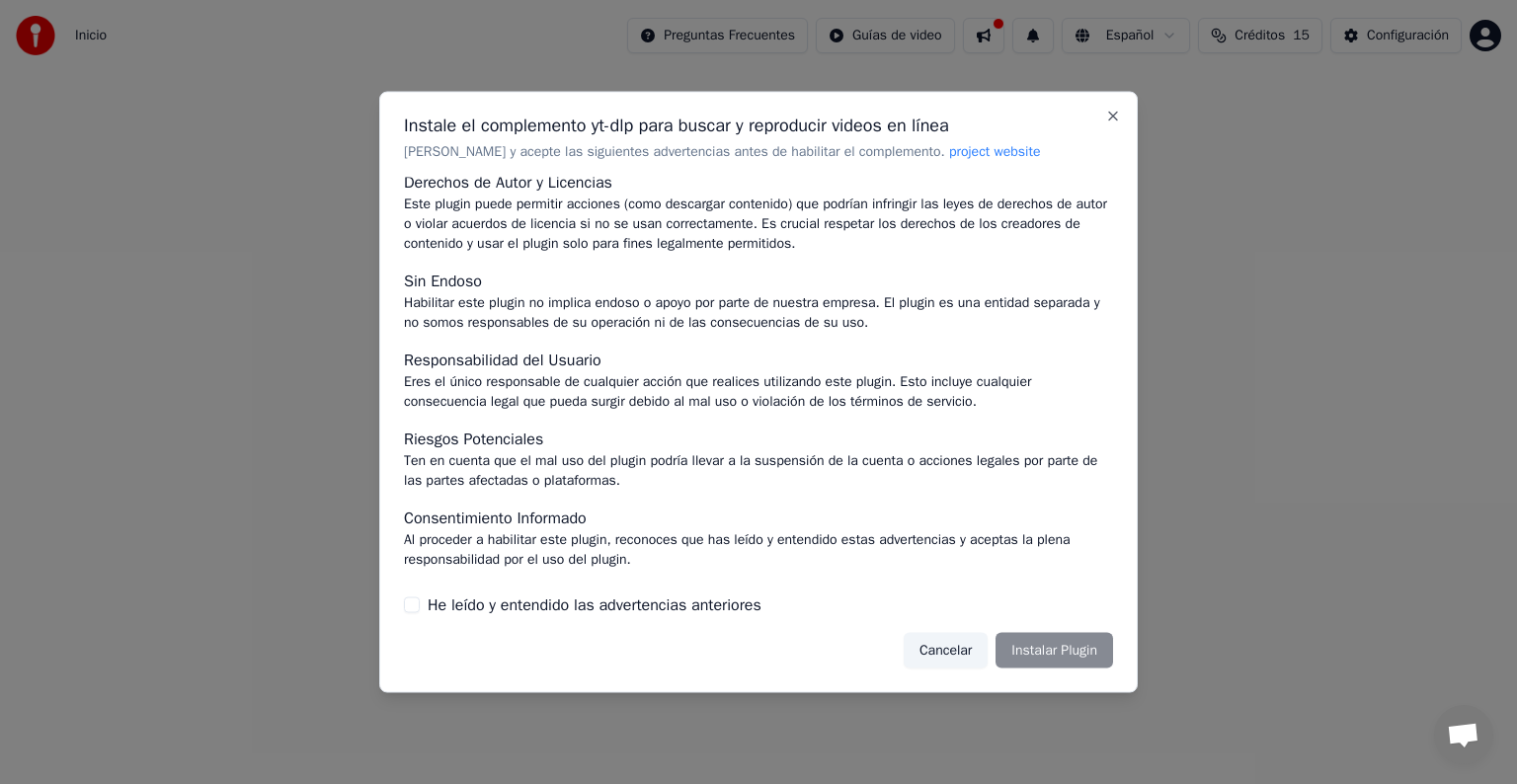 click on "He leído y entendido las advertencias anteriores" at bounding box center [412, 604] 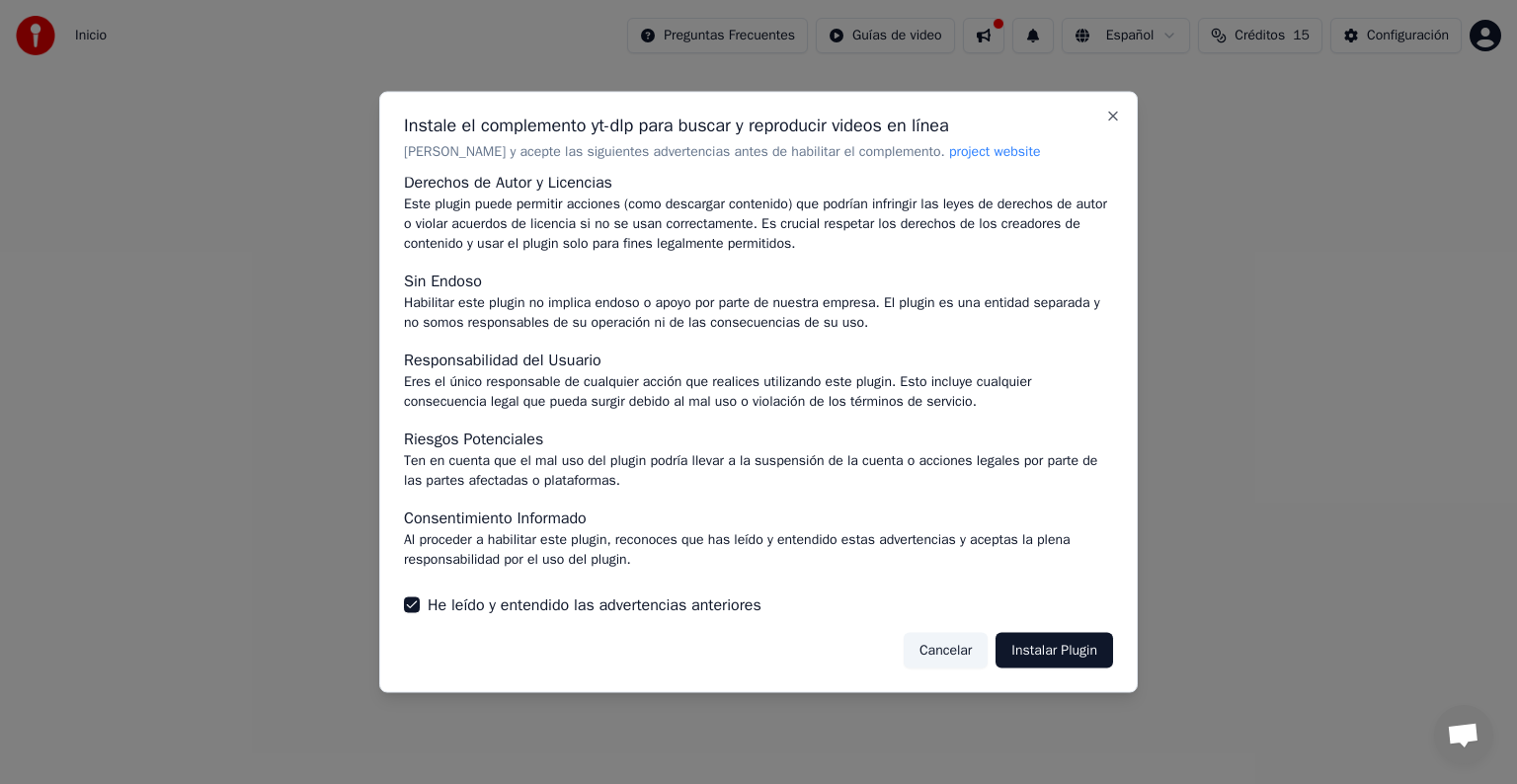click on "Instalar Plugin" at bounding box center [1054, 650] 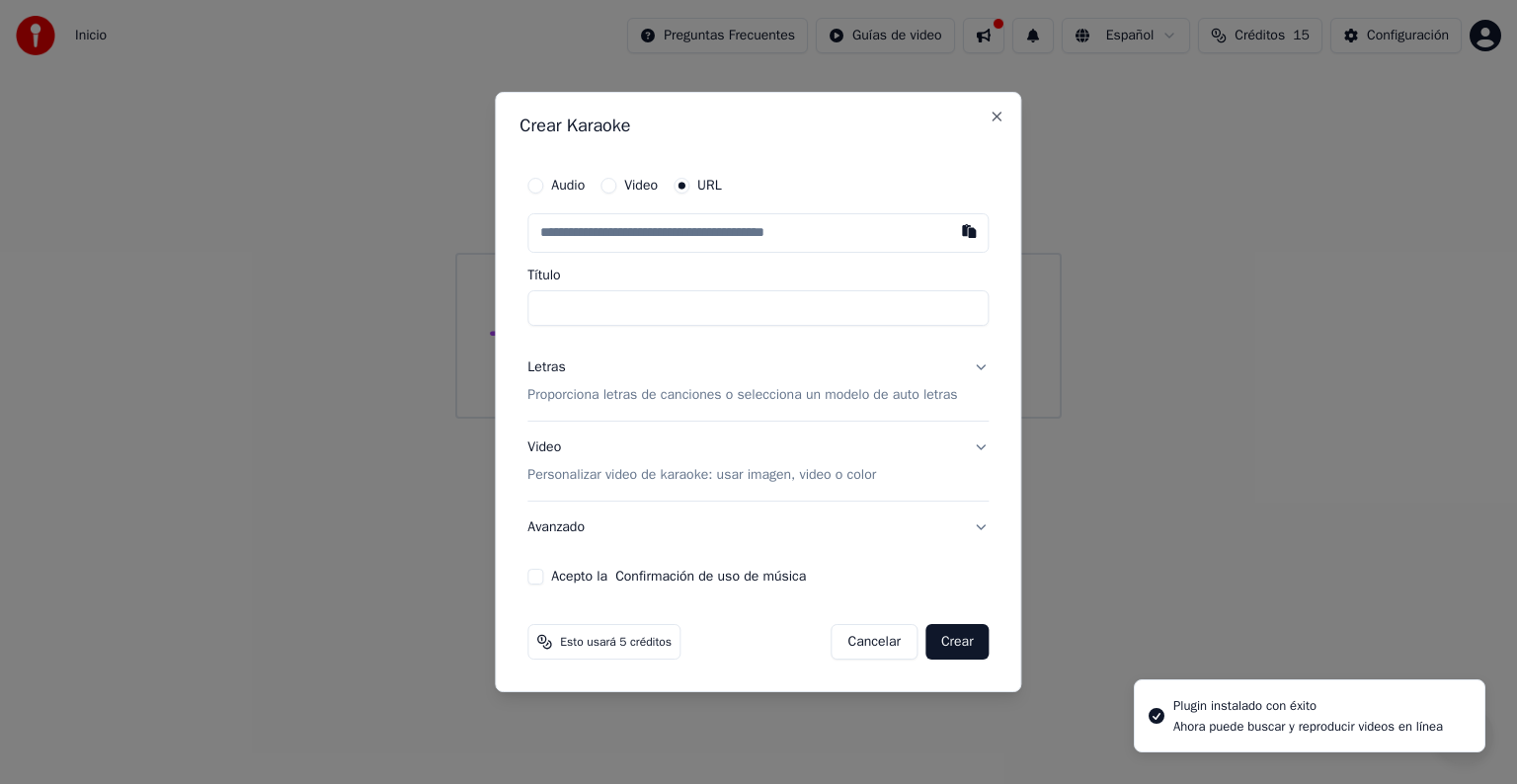 click on "Título" at bounding box center (758, 308) 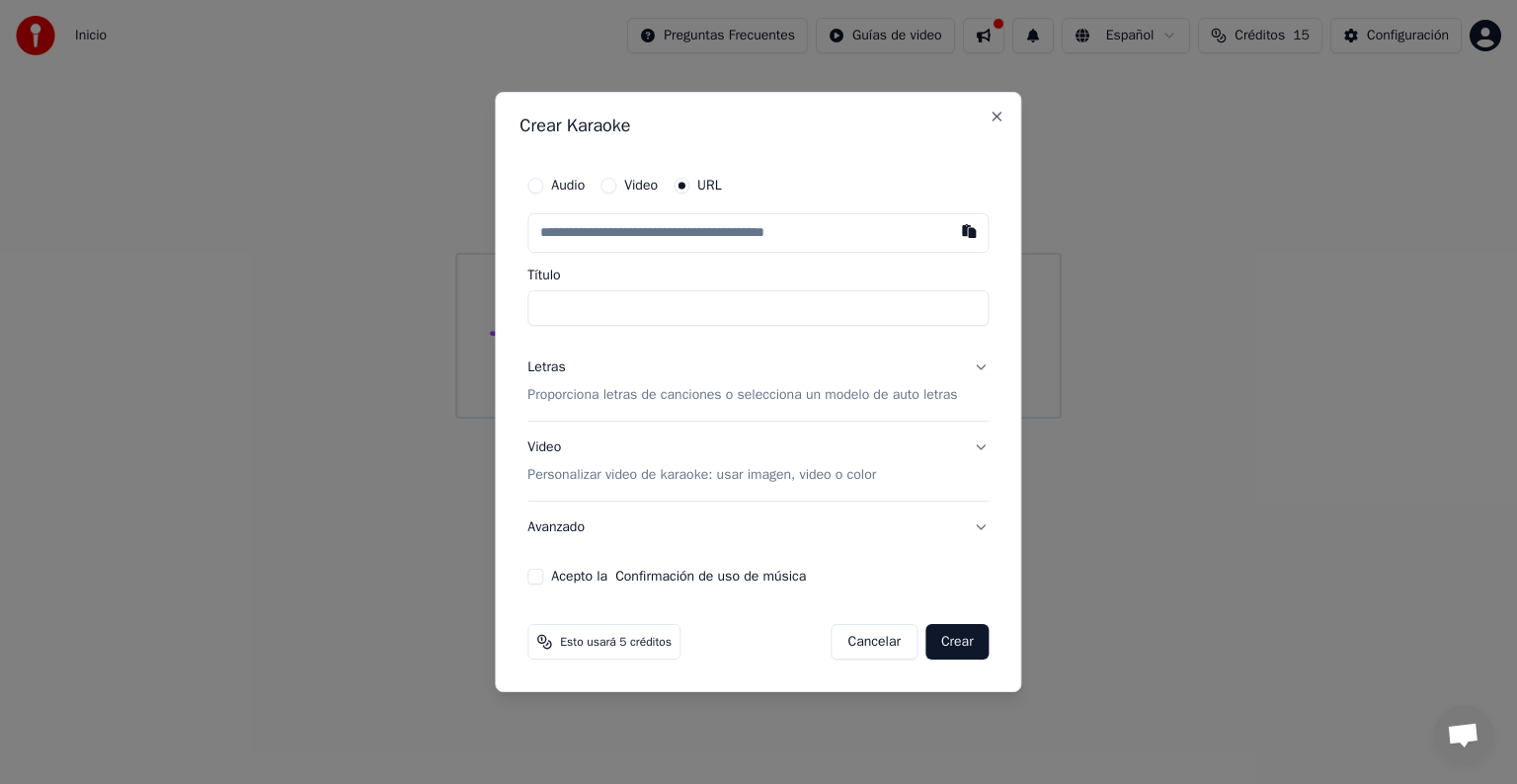 paste on "**********" 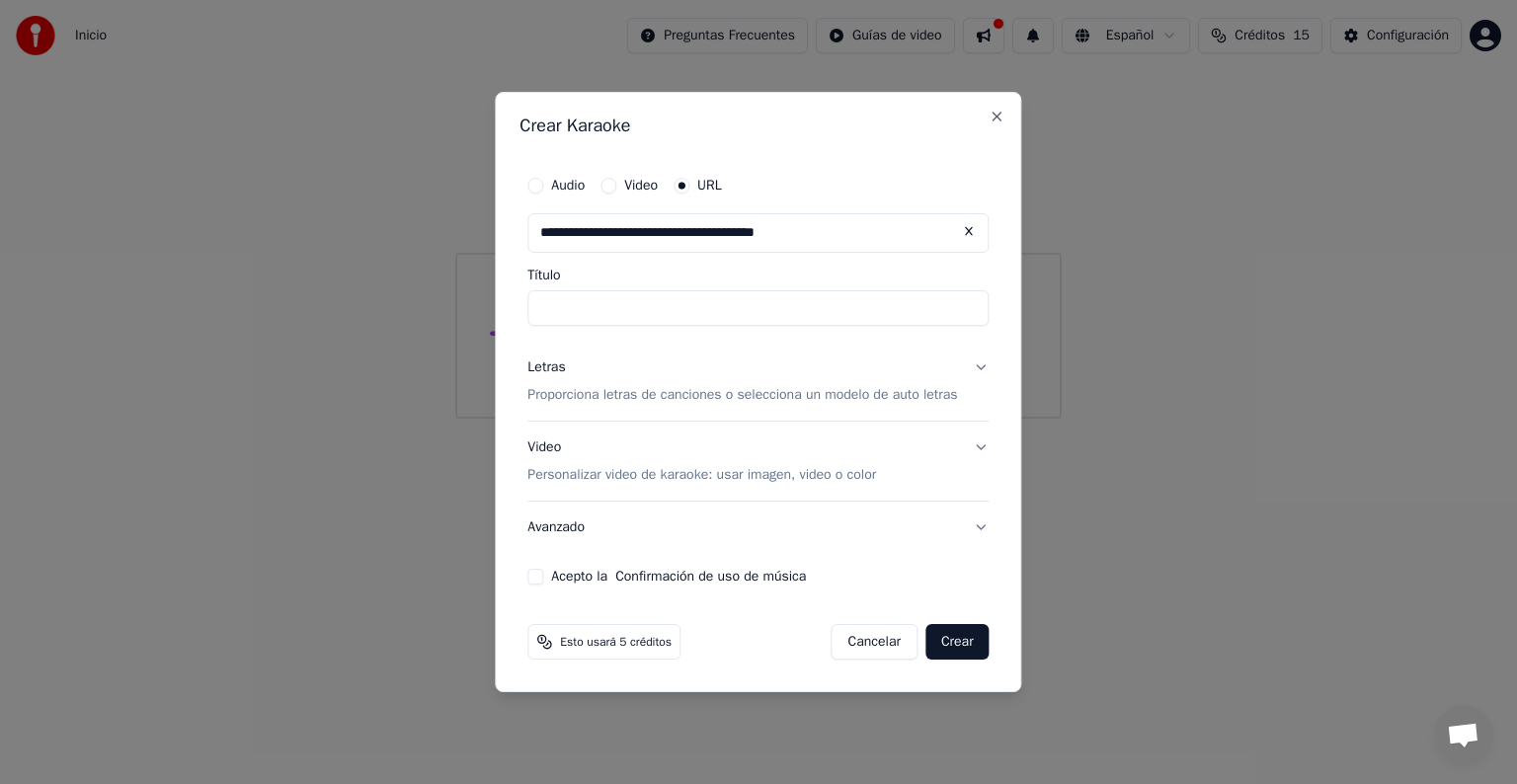 type on "**********" 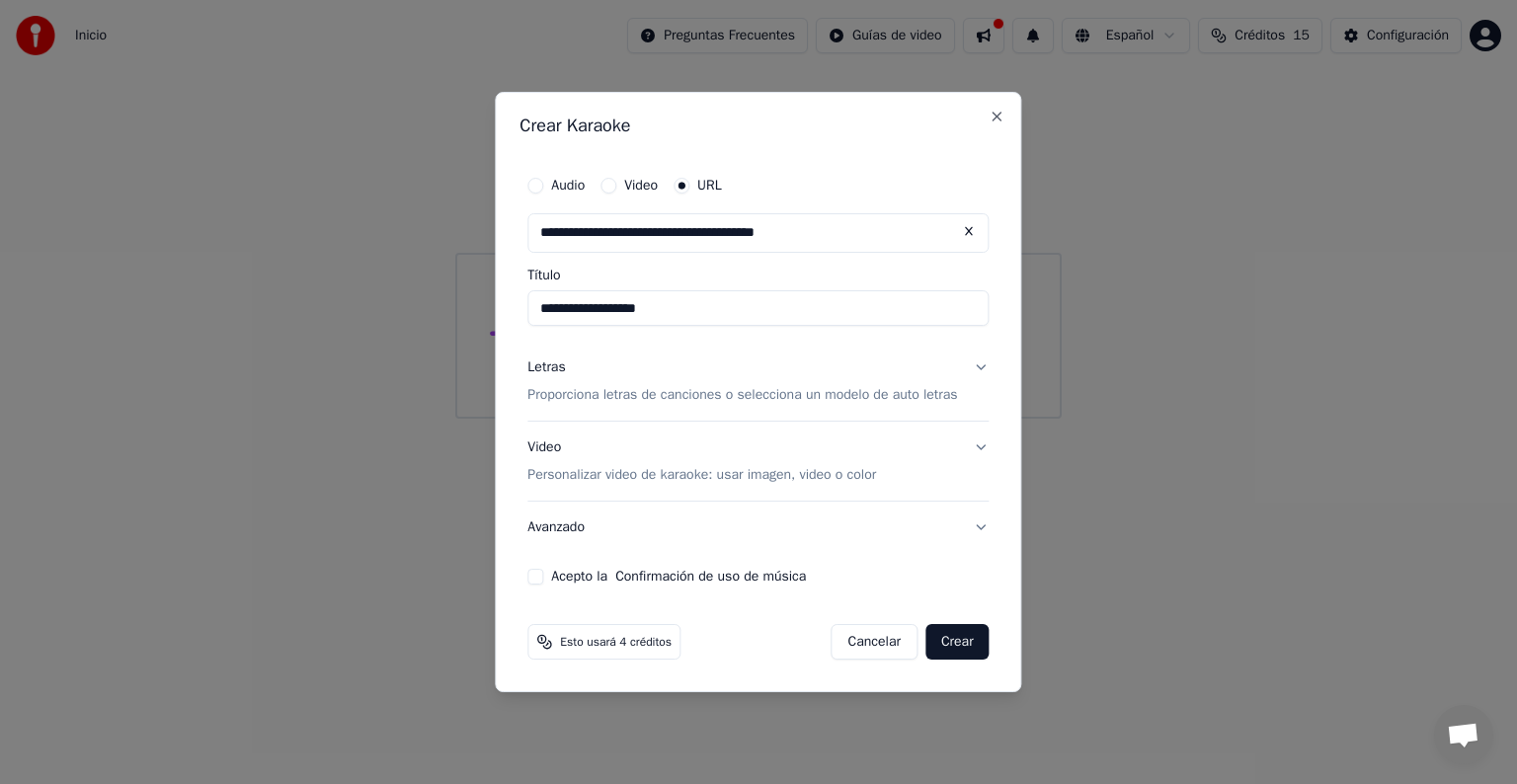 type on "**********" 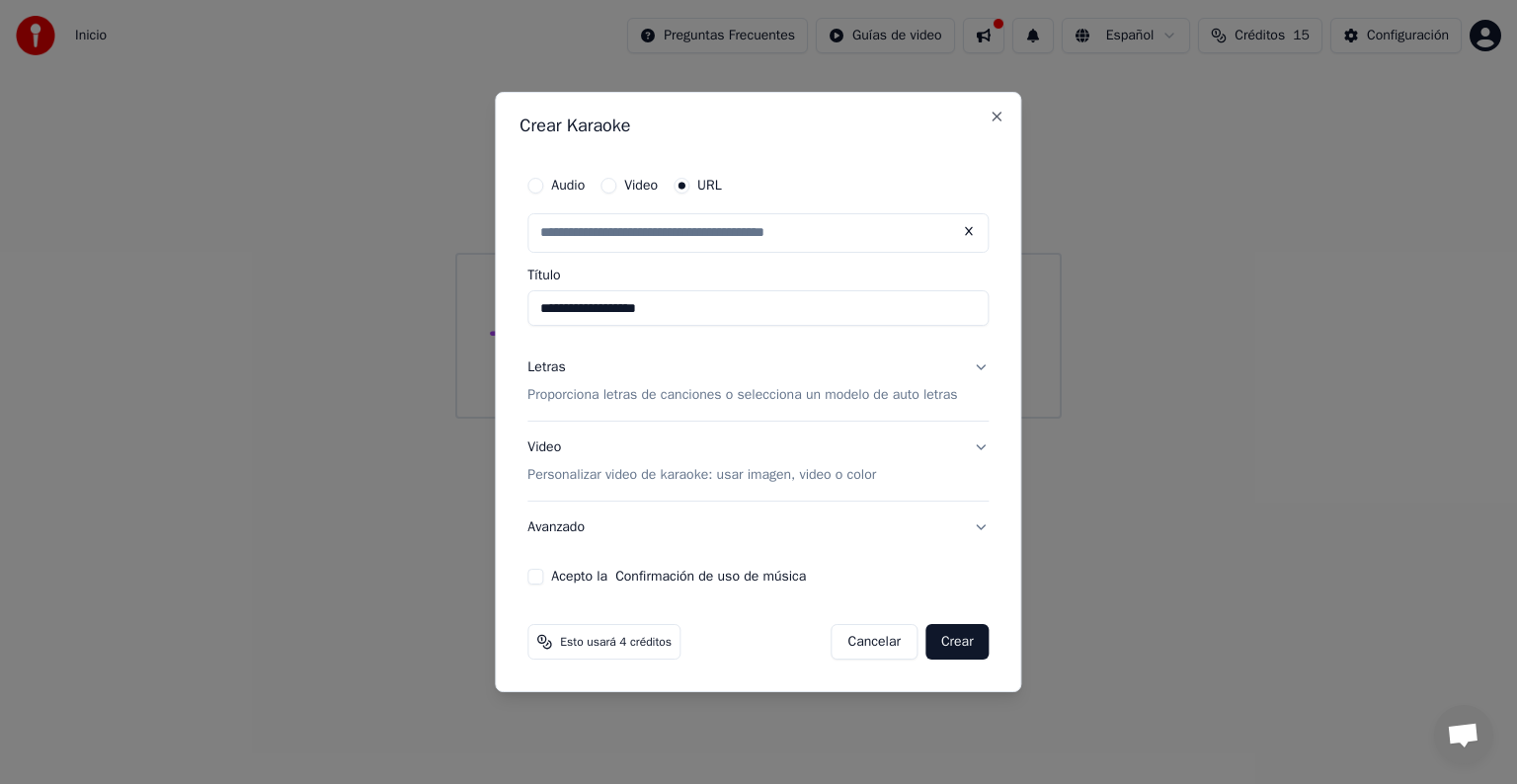click on "**********" at bounding box center (758, 308) 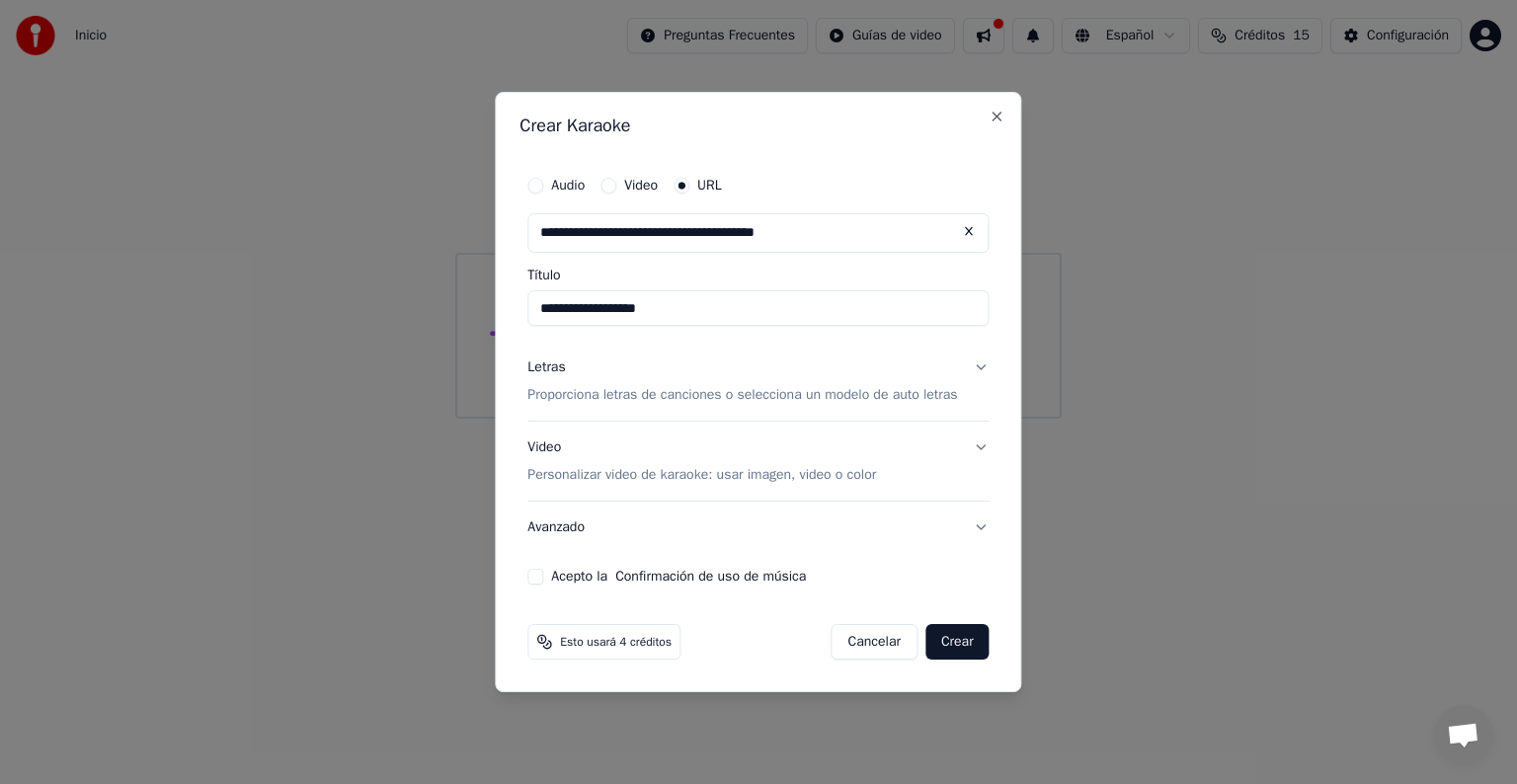 type 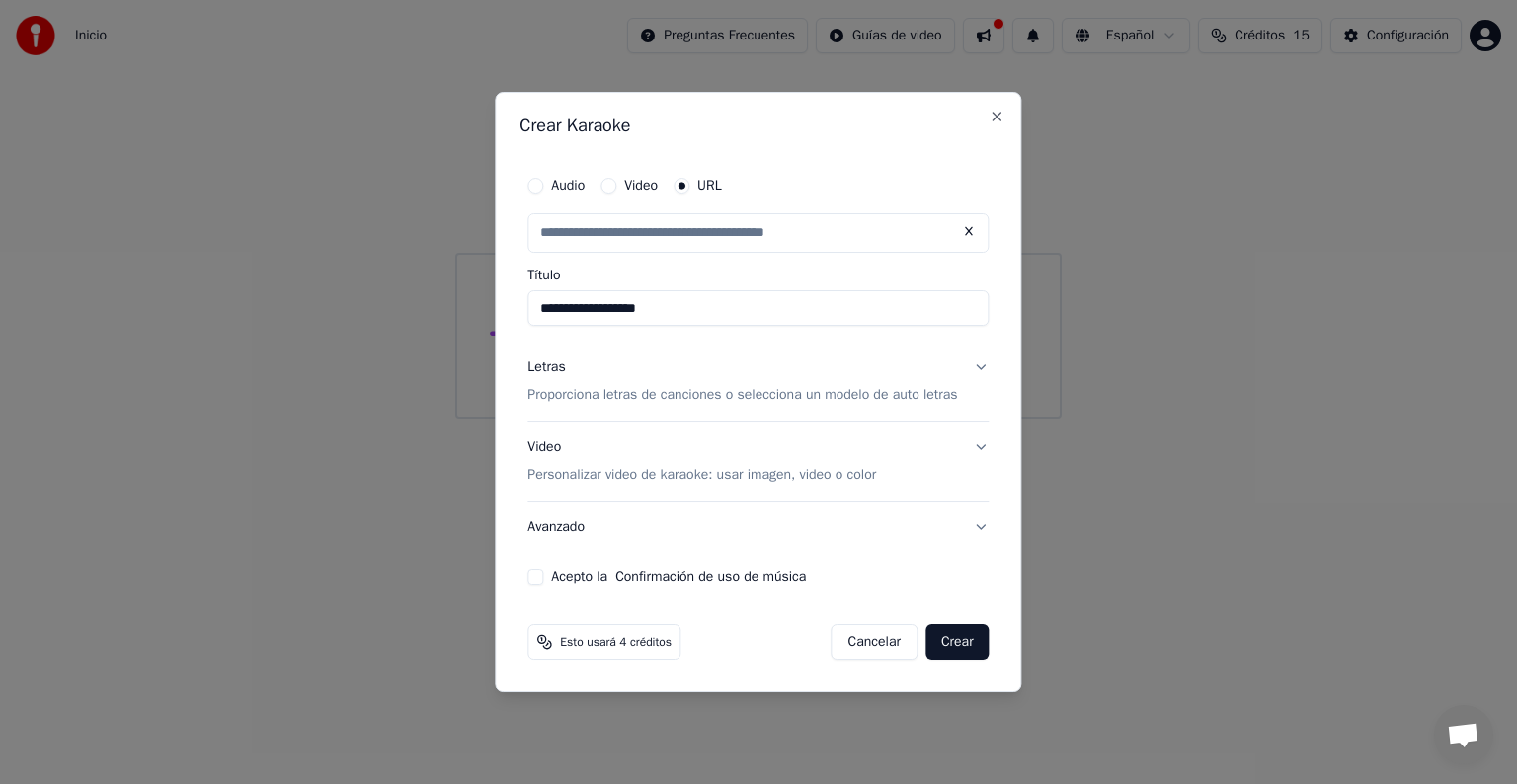 type 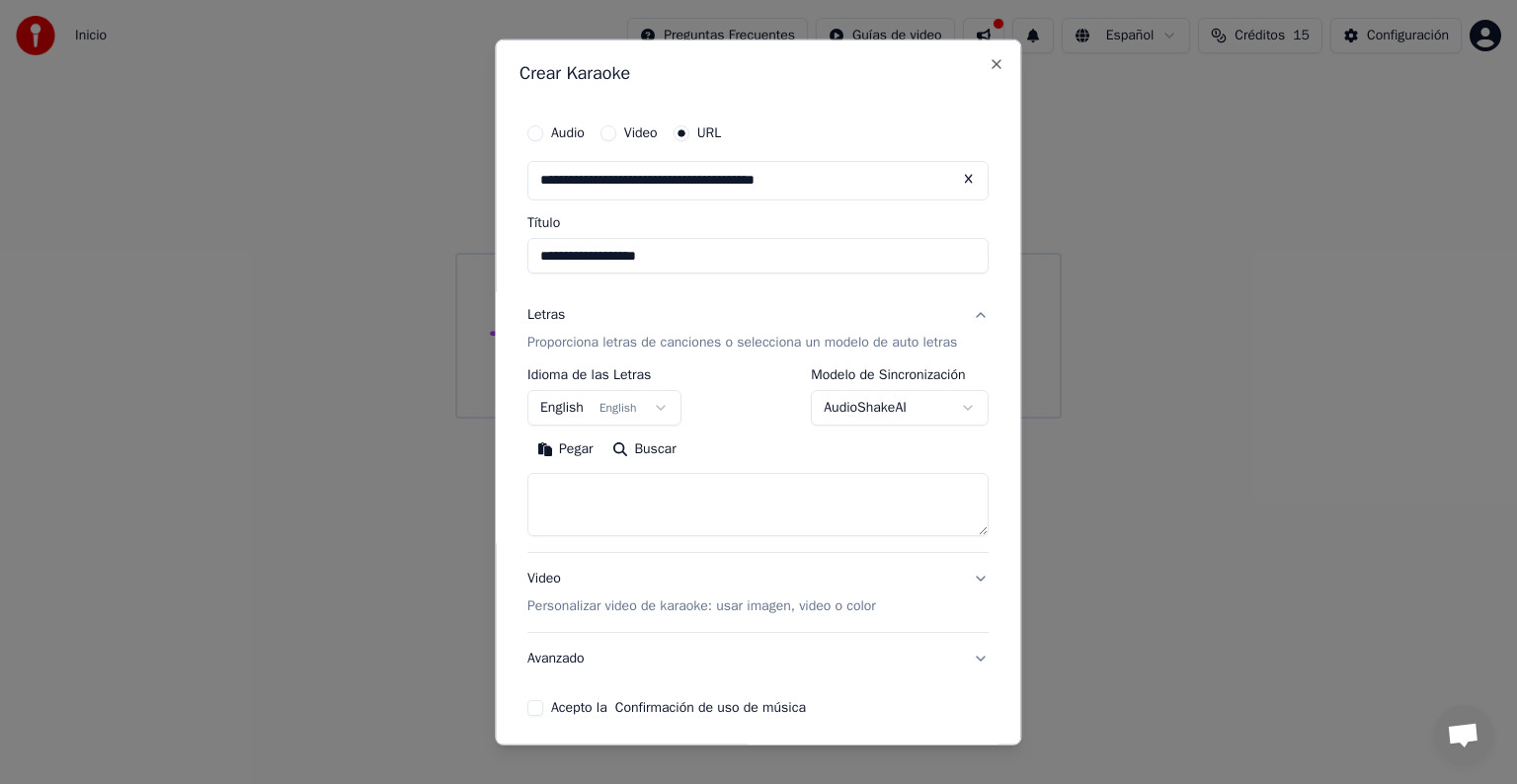 click on "English English" at bounding box center [604, 408] 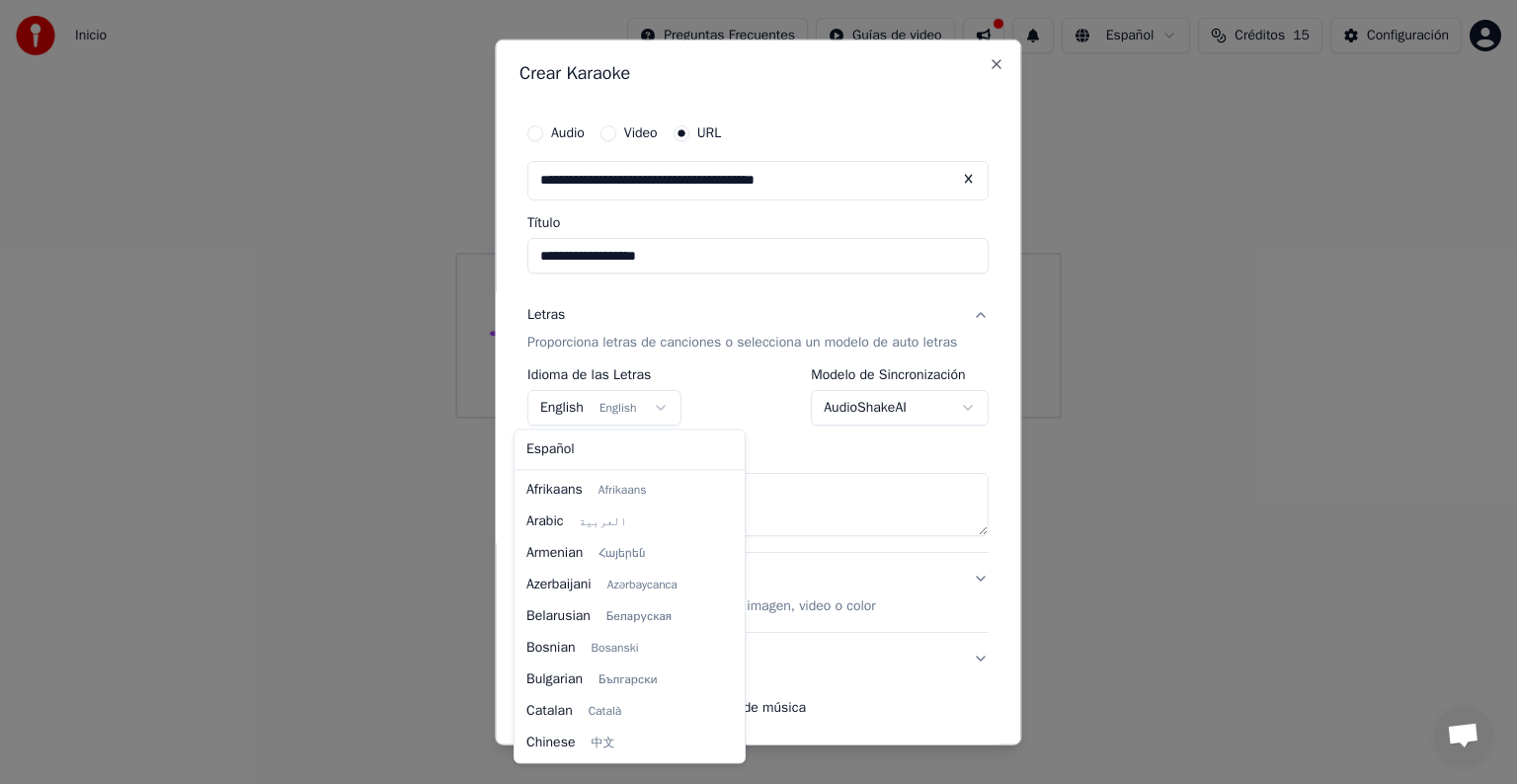 scroll, scrollTop: 158, scrollLeft: 0, axis: vertical 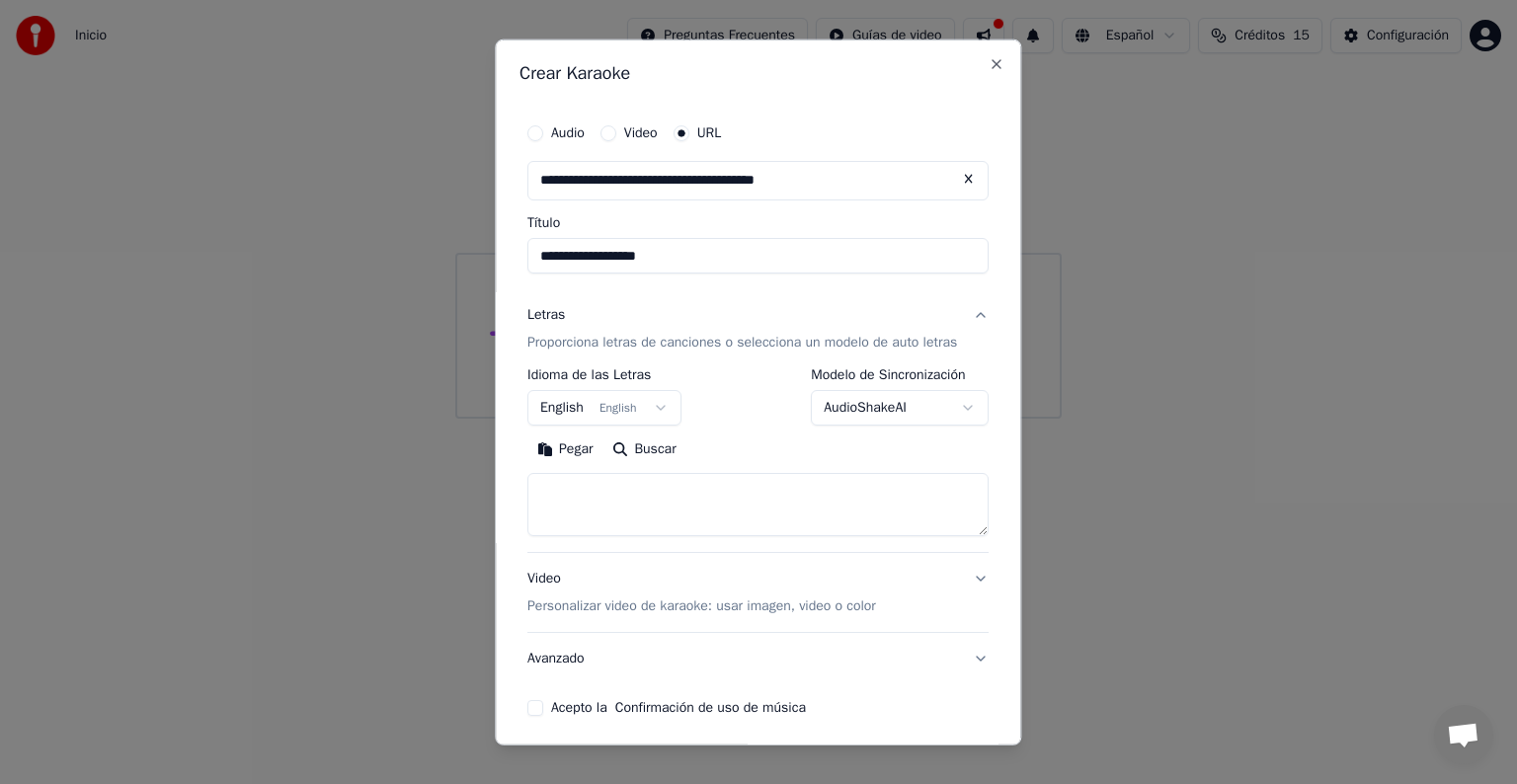 click on "**********" at bounding box center [758, 209] 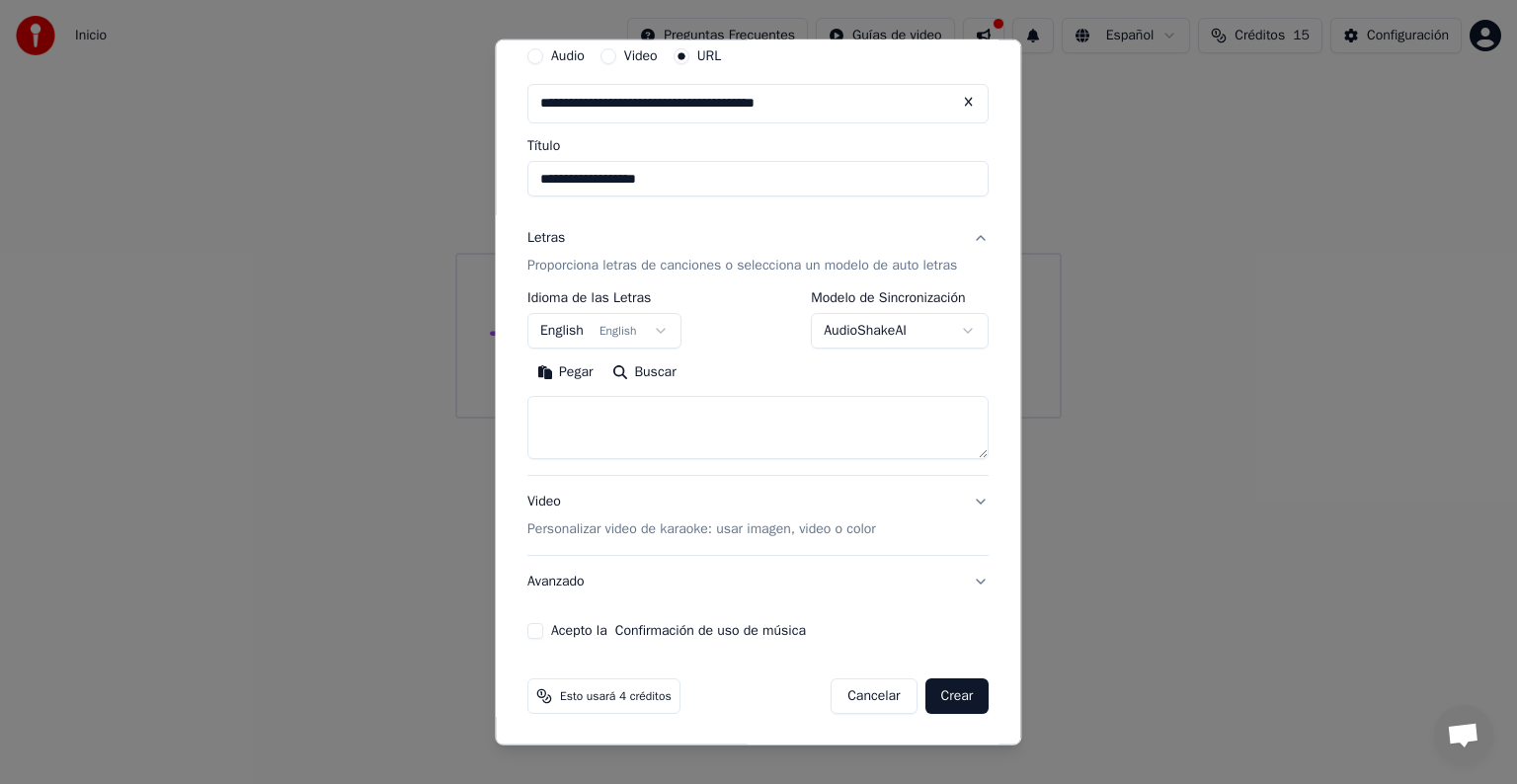 scroll, scrollTop: 76, scrollLeft: 0, axis: vertical 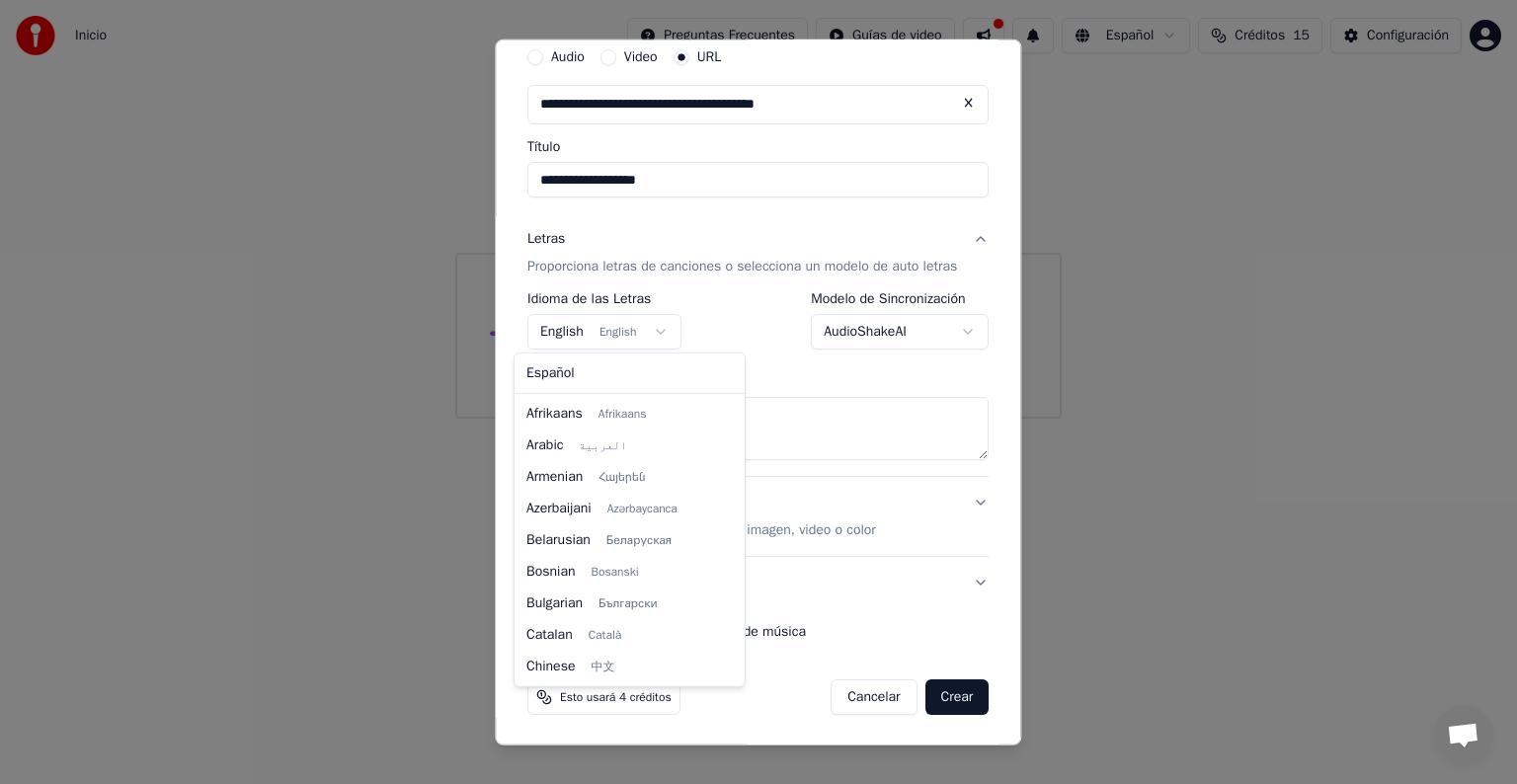 click on "**********" at bounding box center (758, 209) 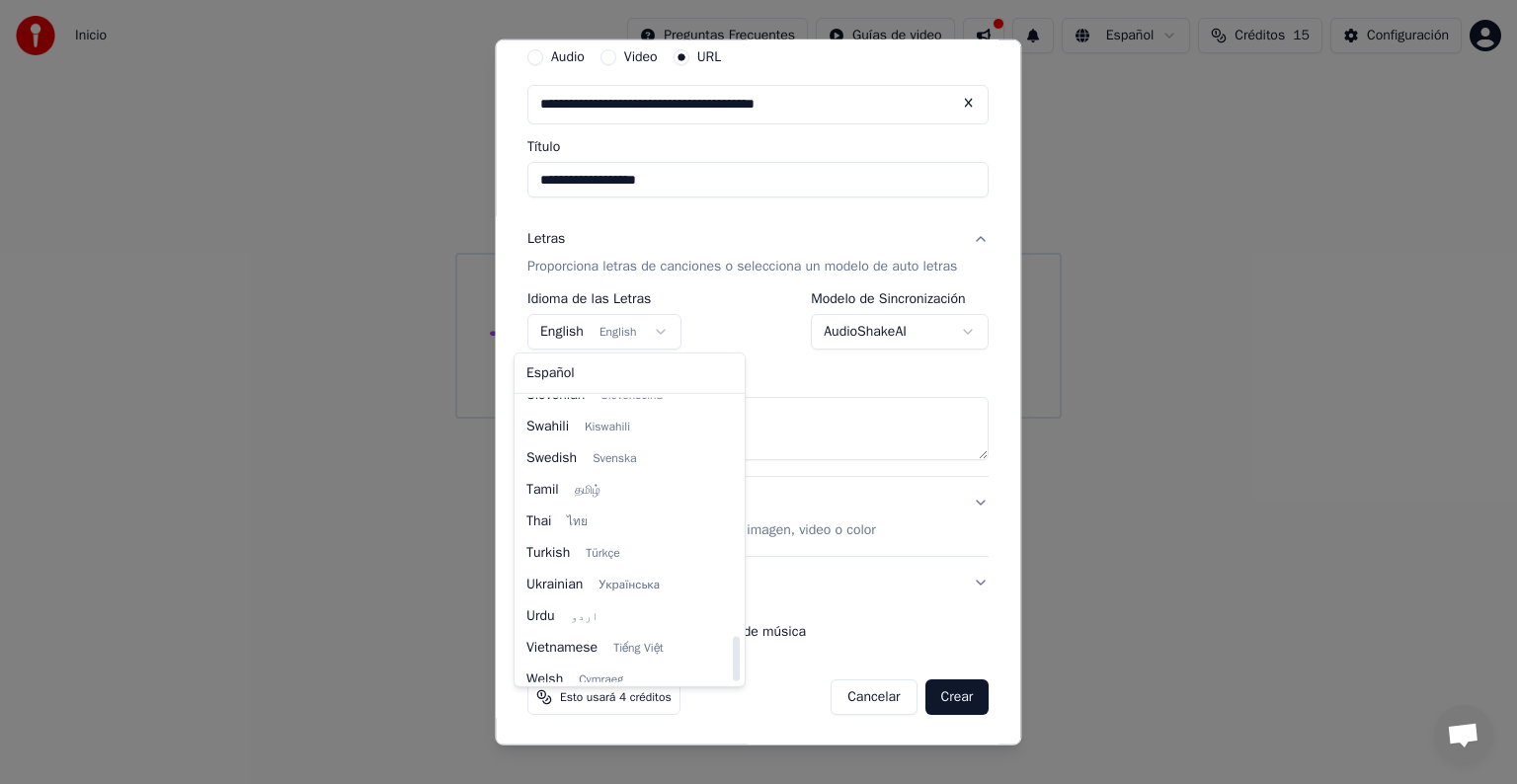 scroll, scrollTop: 1516, scrollLeft: 0, axis: vertical 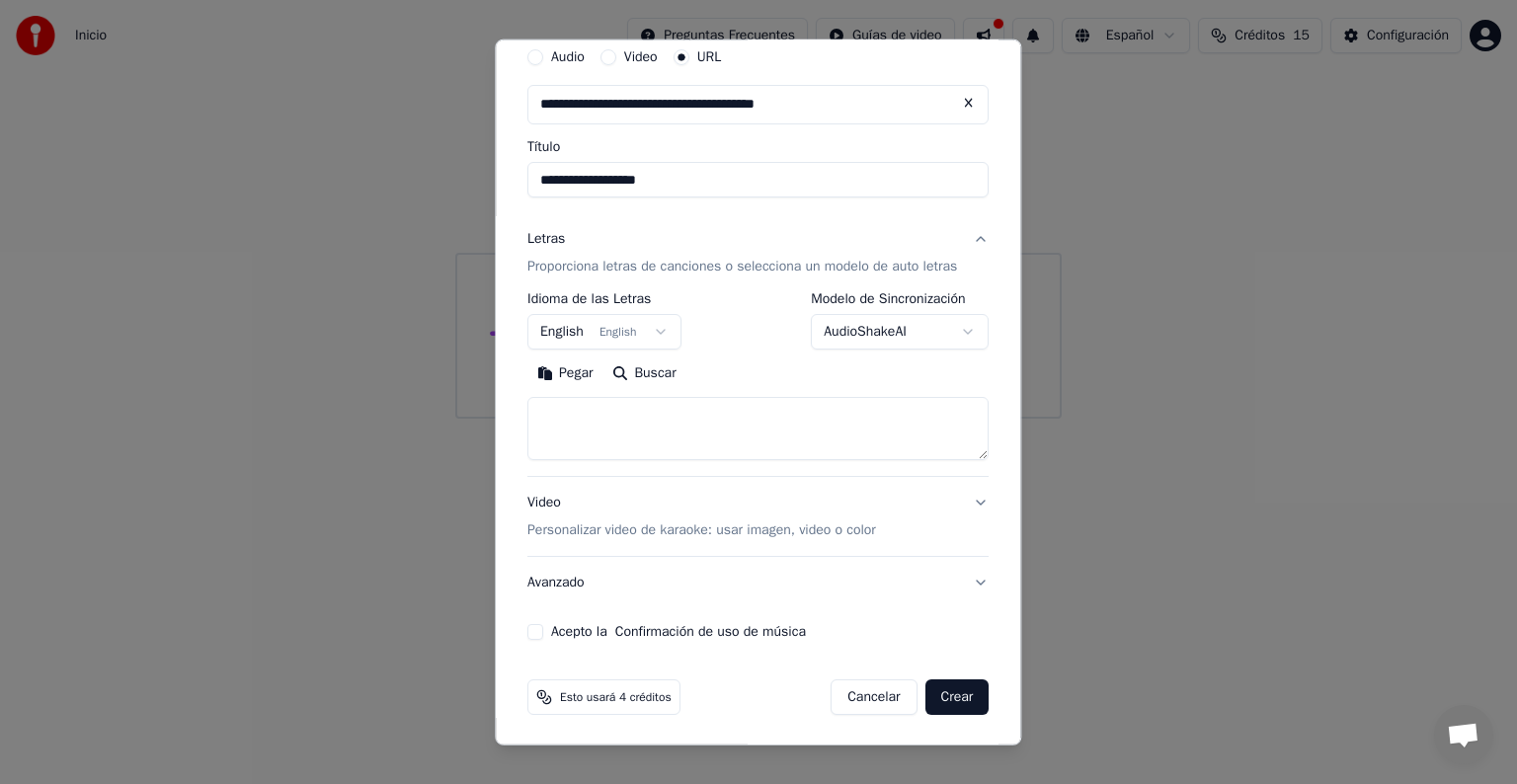 click on "**********" at bounding box center (758, 209) 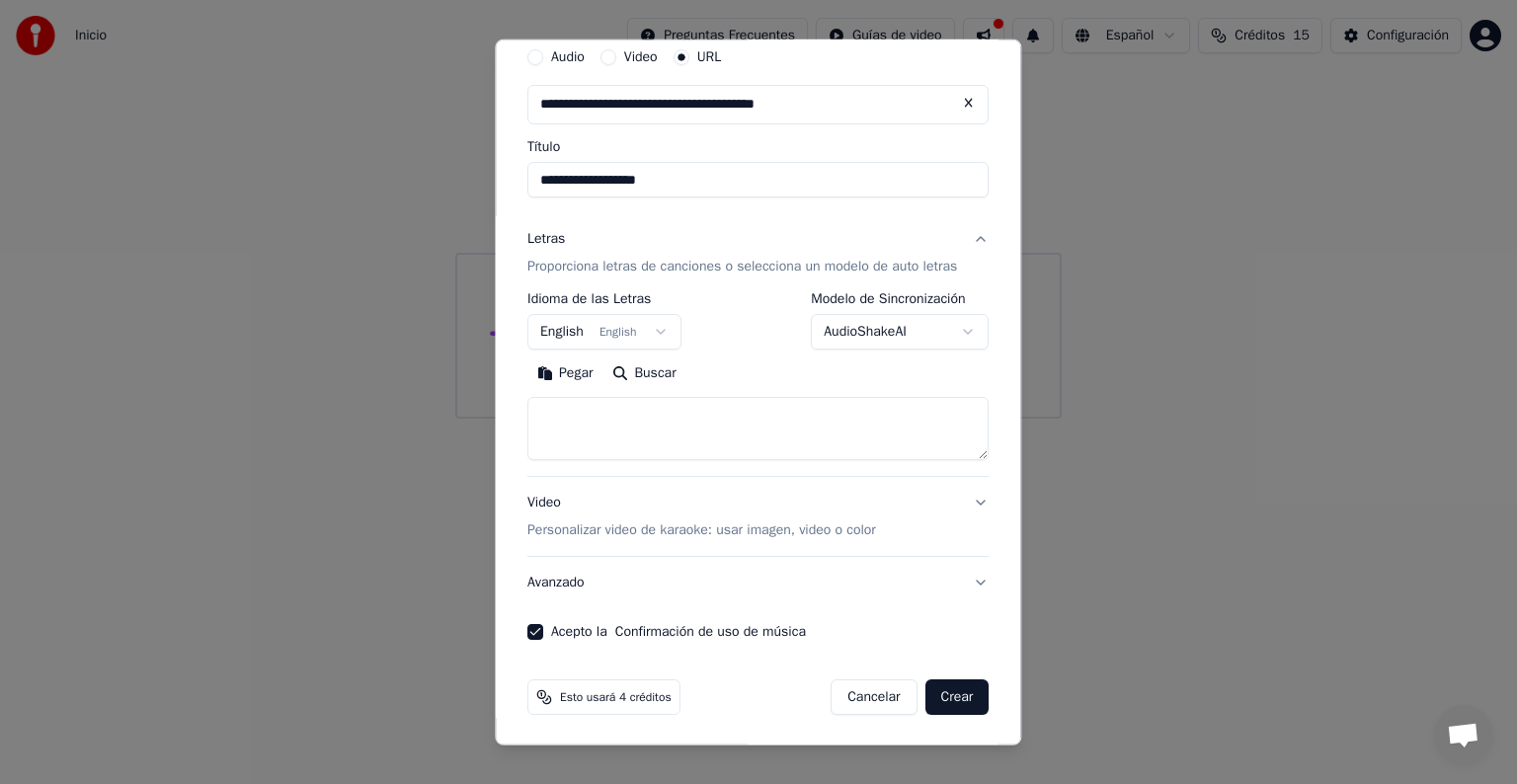 click on "Video Personalizar video de karaoke: usar imagen, video o color" at bounding box center [758, 516] 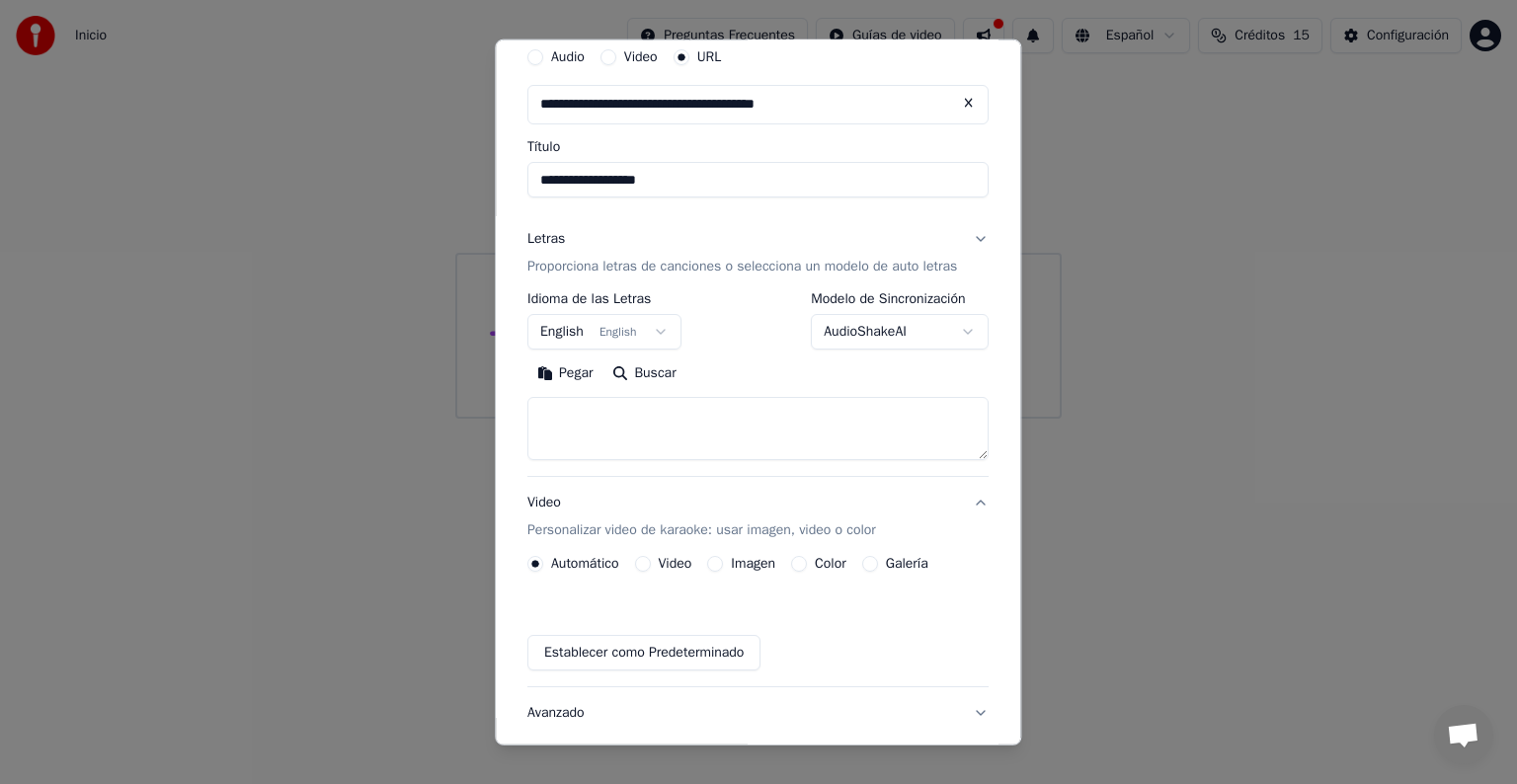 scroll, scrollTop: 24, scrollLeft: 0, axis: vertical 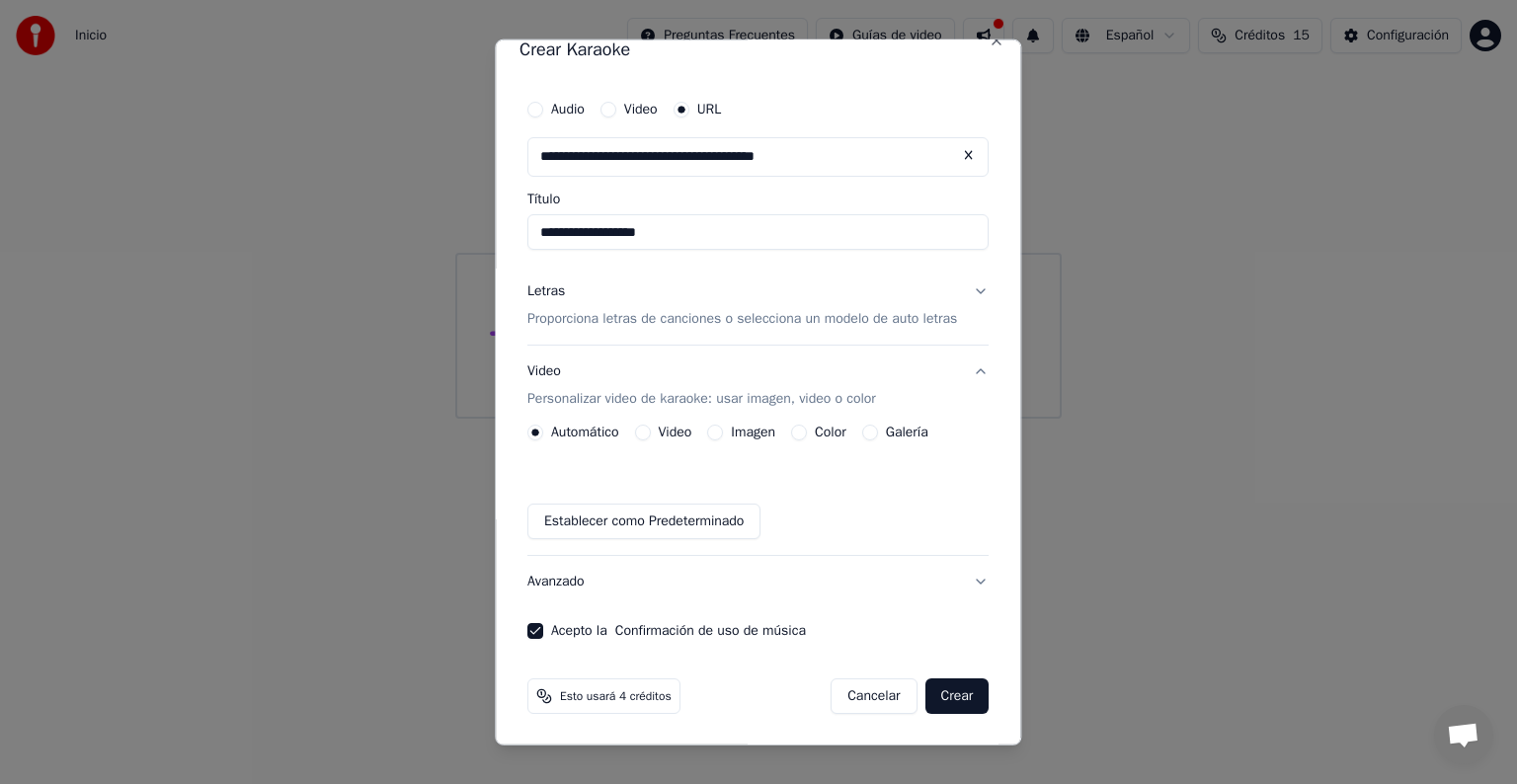 click on "Video Personalizar video de karaoke: usar imagen, video o color" at bounding box center (758, 385) 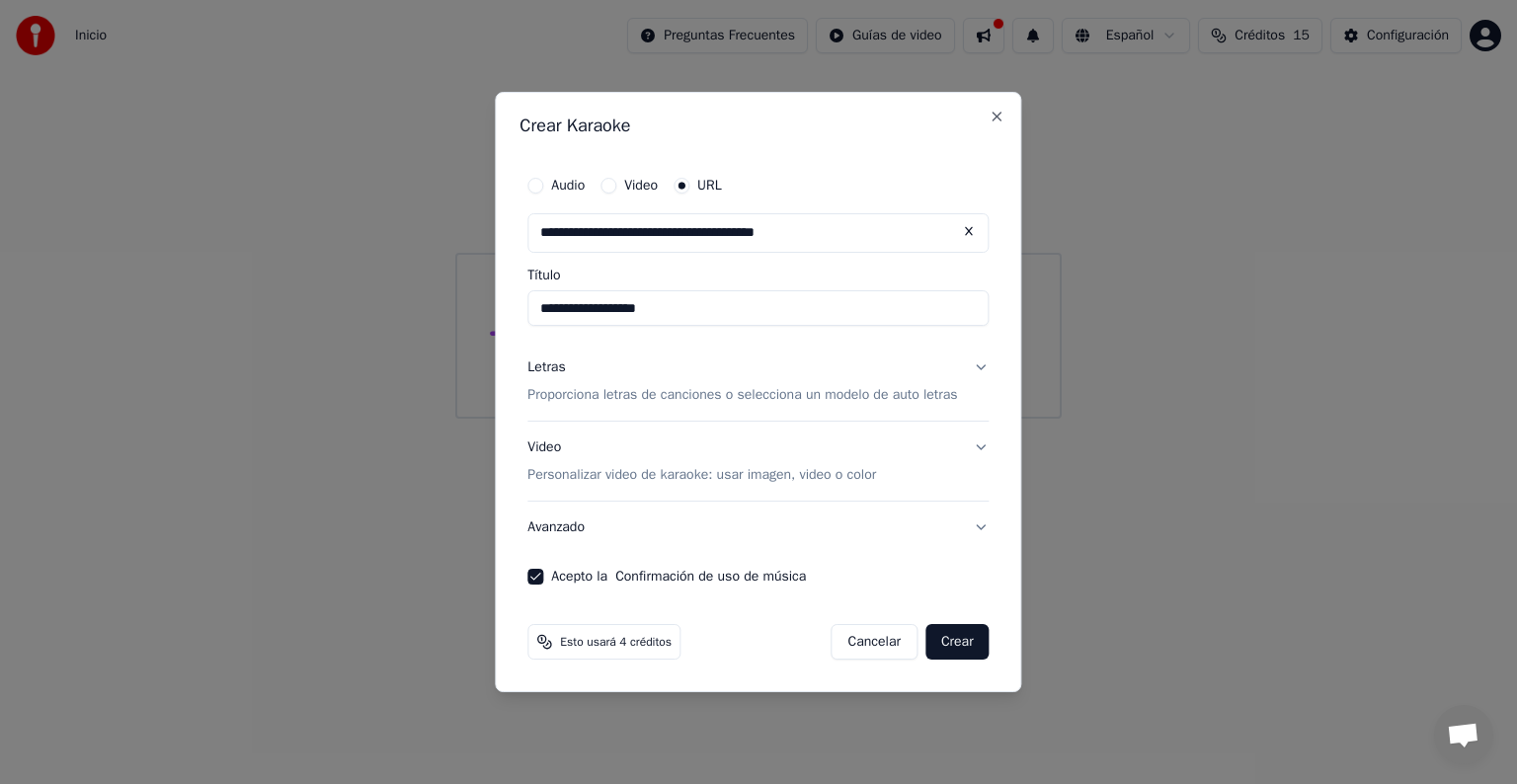 click on "Crear" at bounding box center [957, 642] 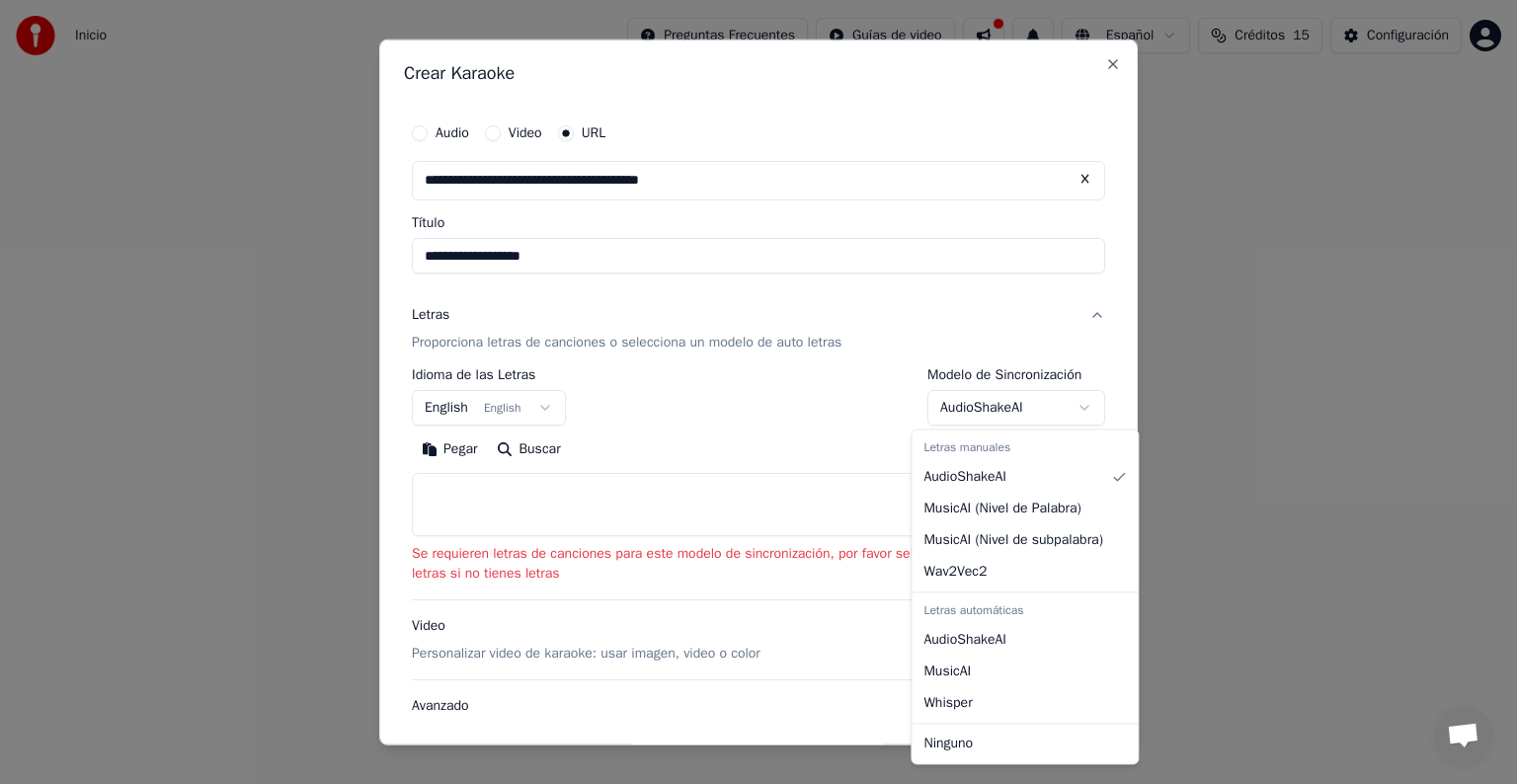 click on "**********" at bounding box center [758, 209] 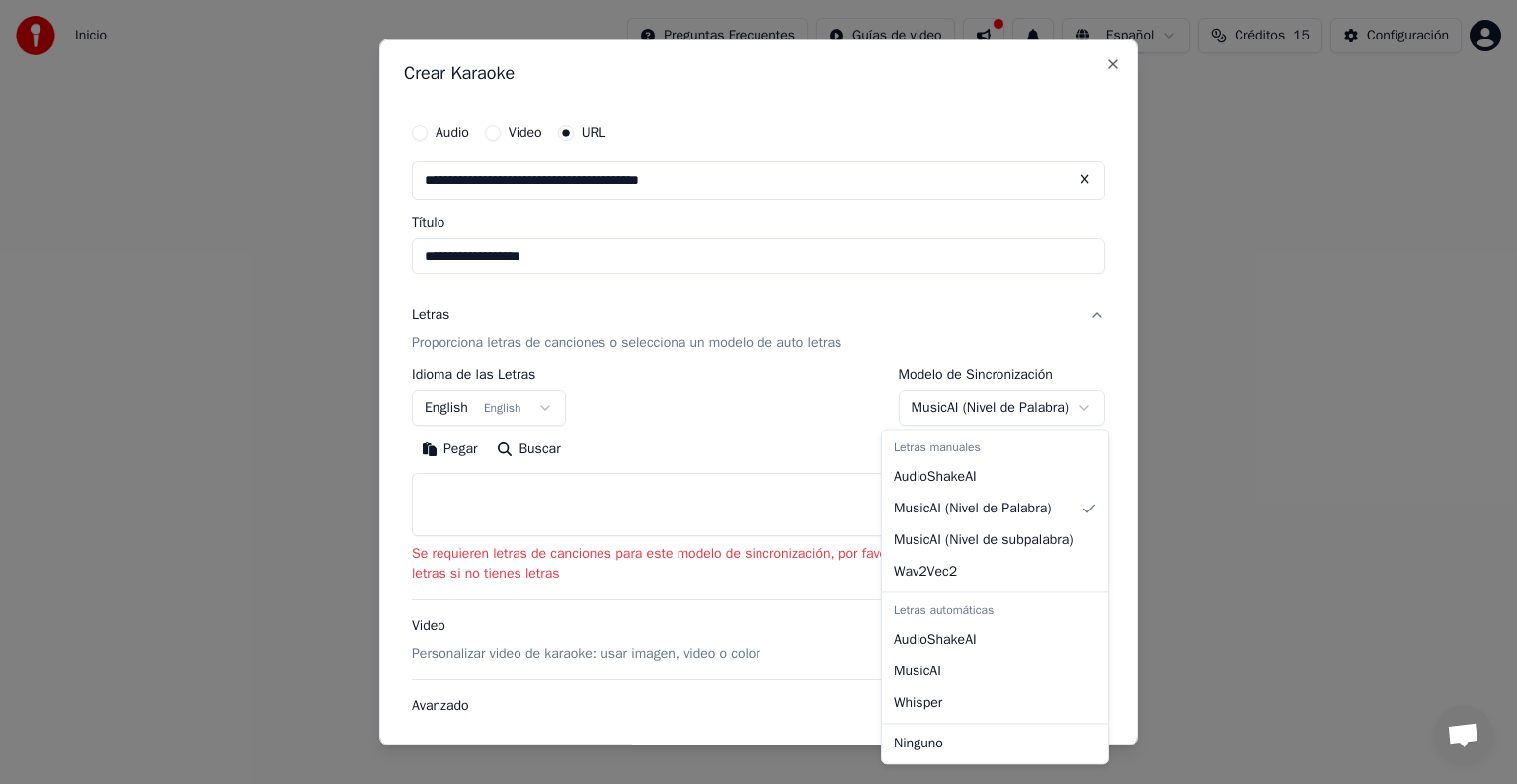 click on "**********" at bounding box center (758, 209) 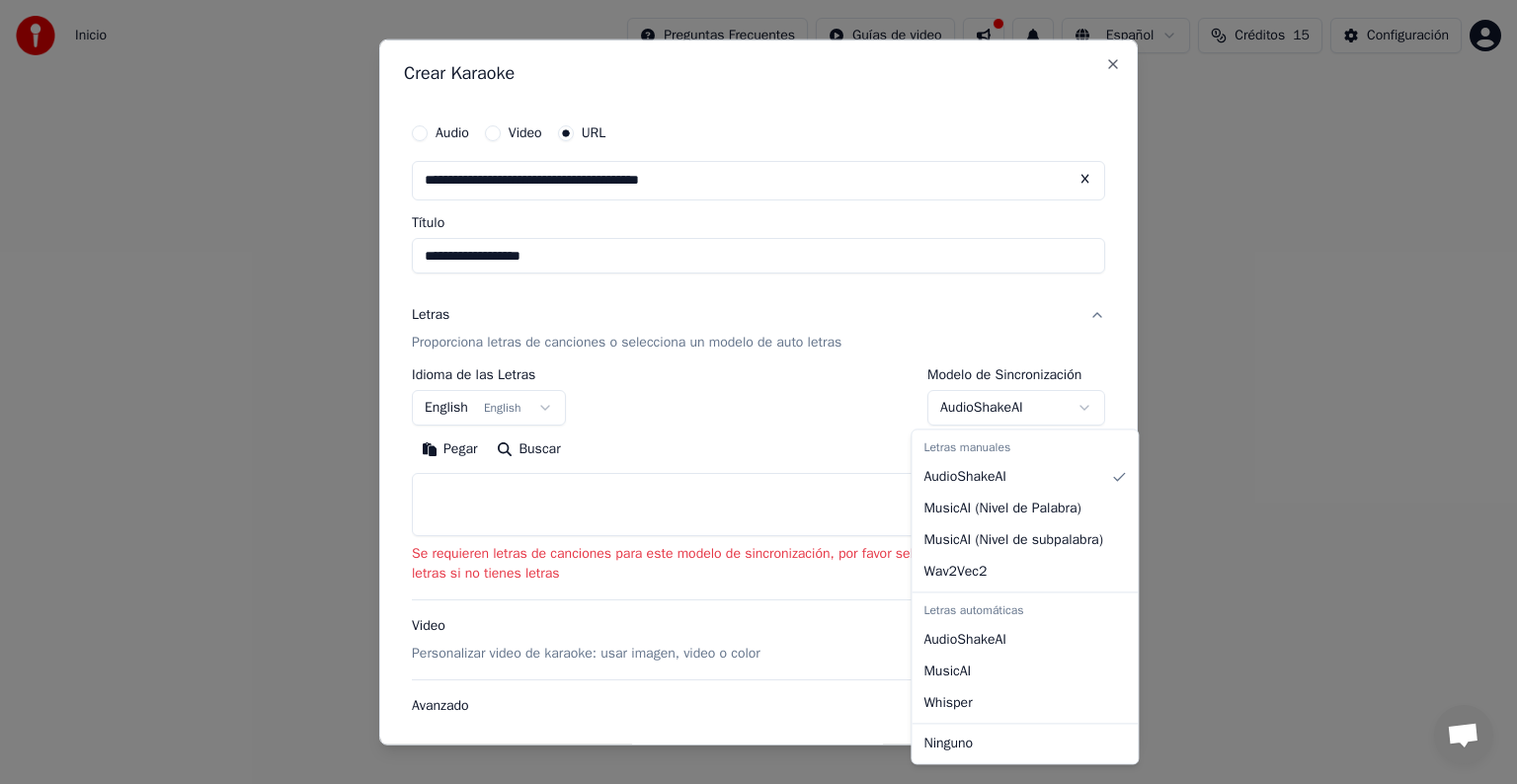 click on "**********" at bounding box center (758, 209) 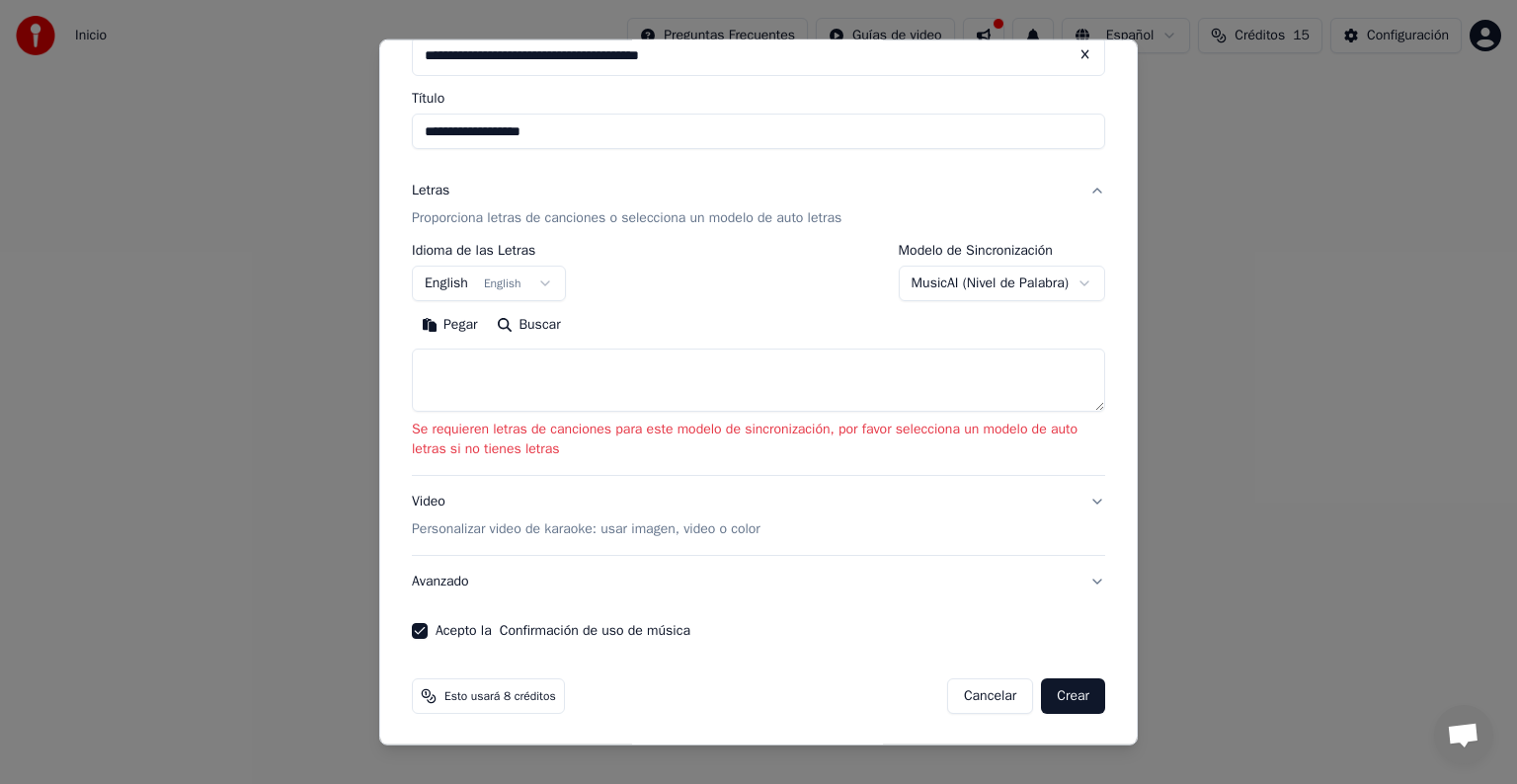 scroll, scrollTop: 123, scrollLeft: 0, axis: vertical 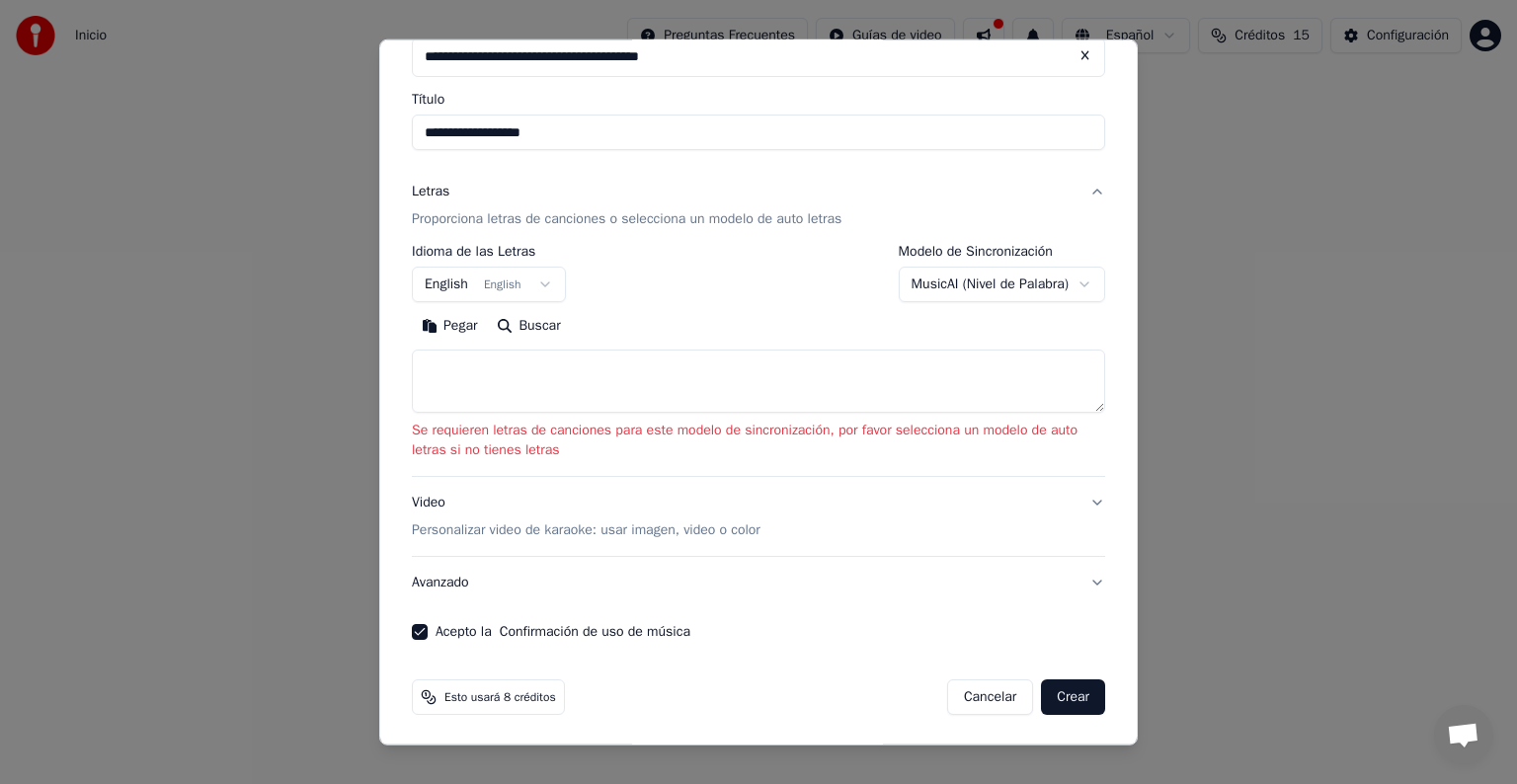 click on "Crear" at bounding box center (1073, 697) 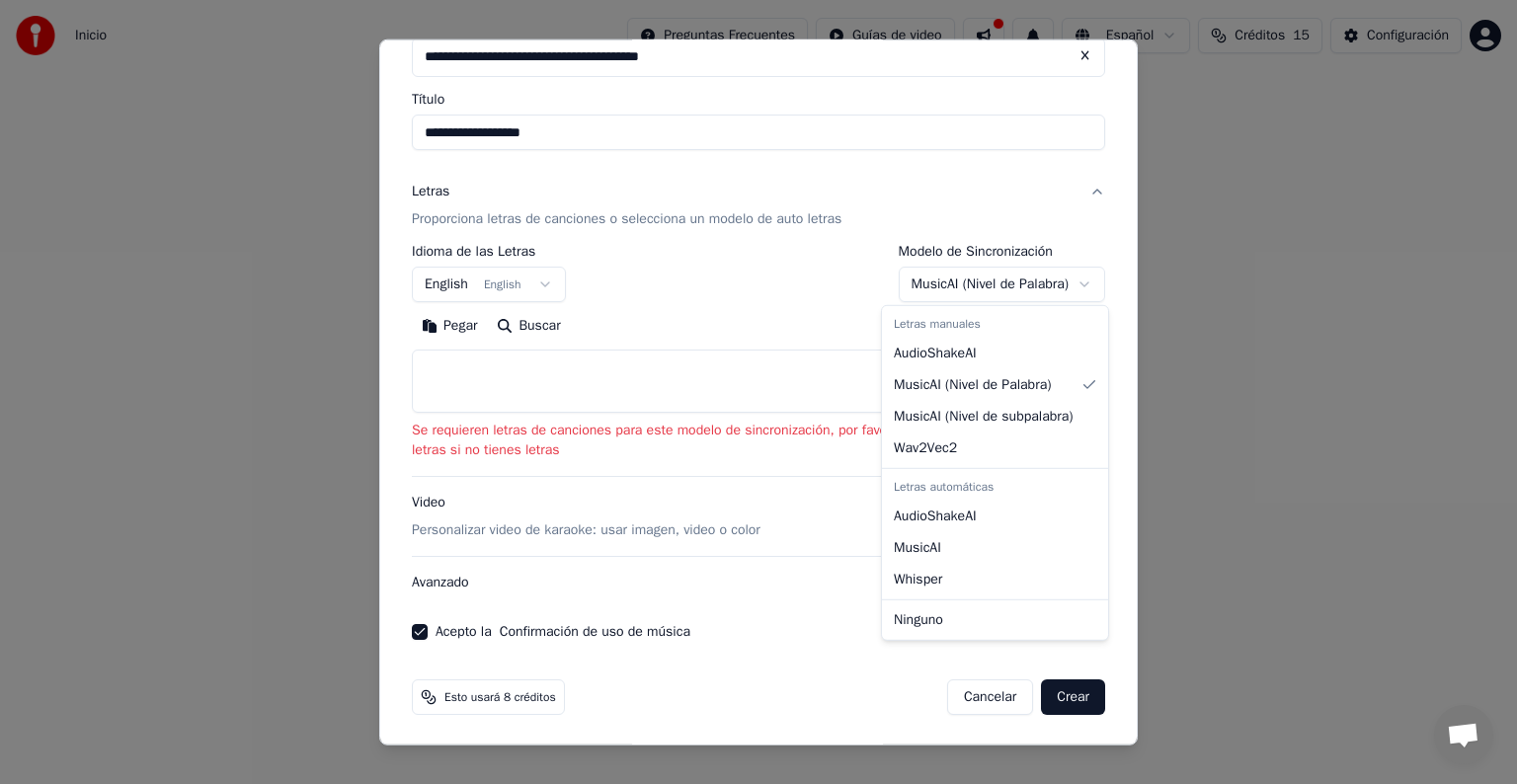 click on "**********" at bounding box center [758, 209] 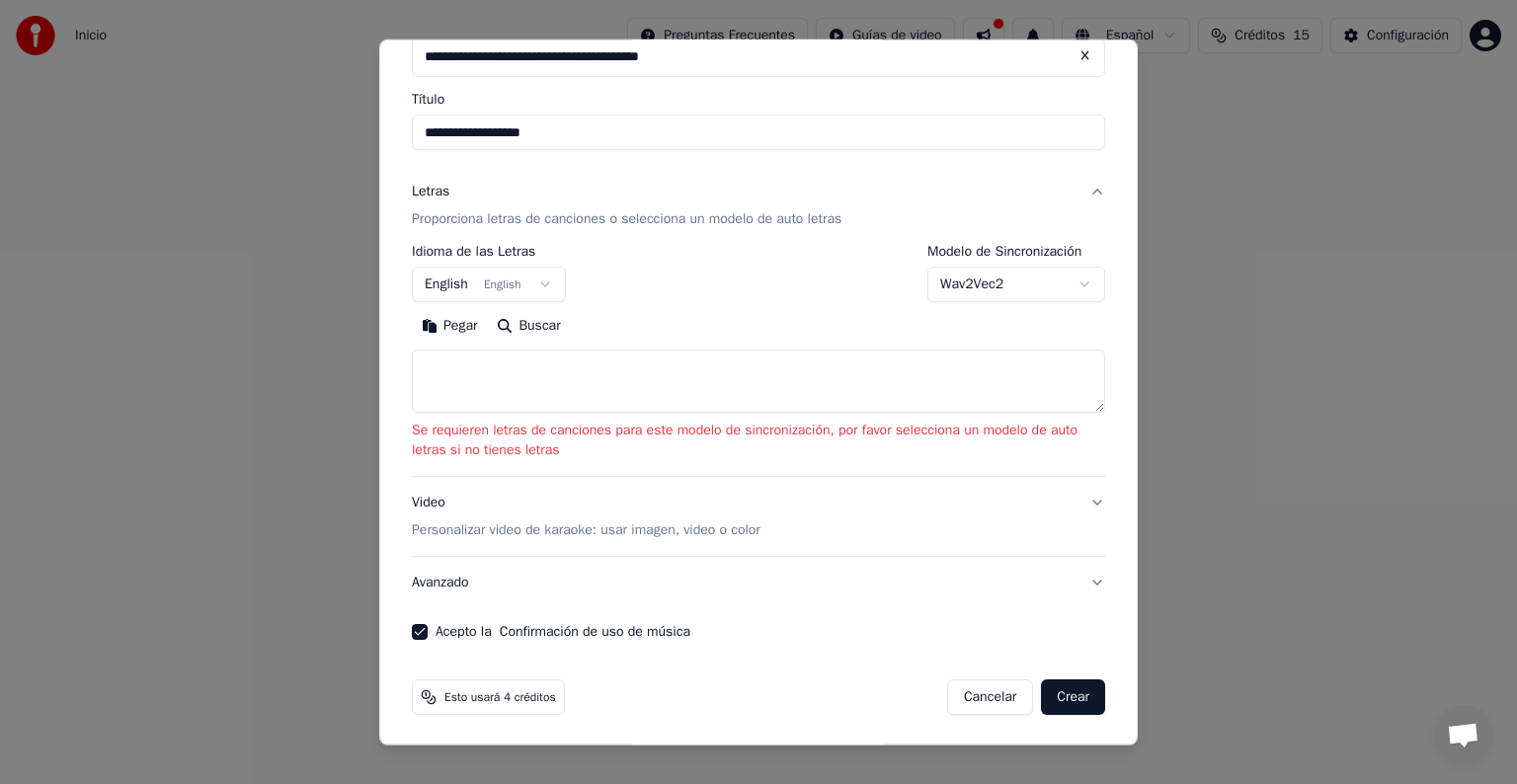 click on "Crear" at bounding box center [1073, 697] 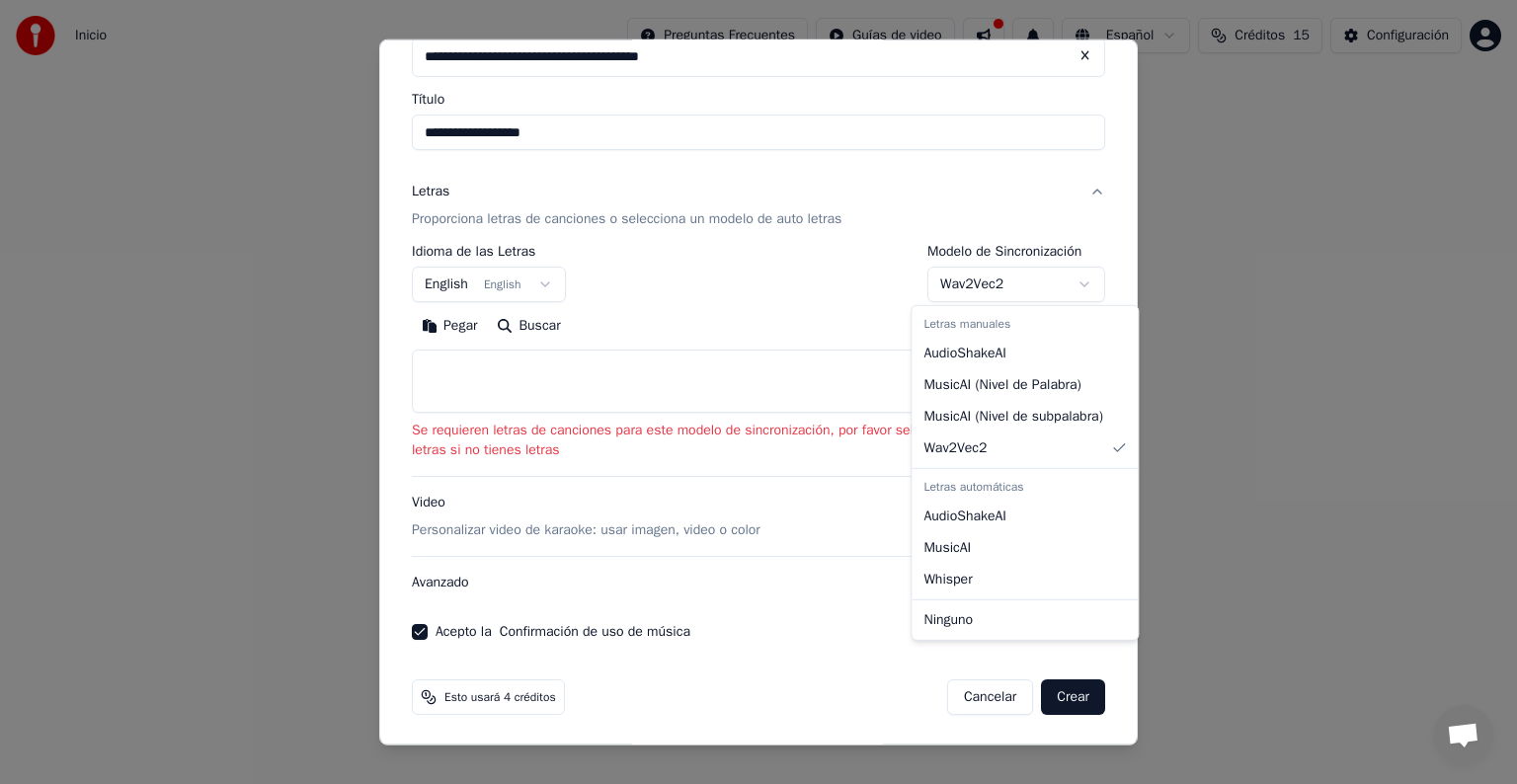 click on "**********" at bounding box center (758, 209) 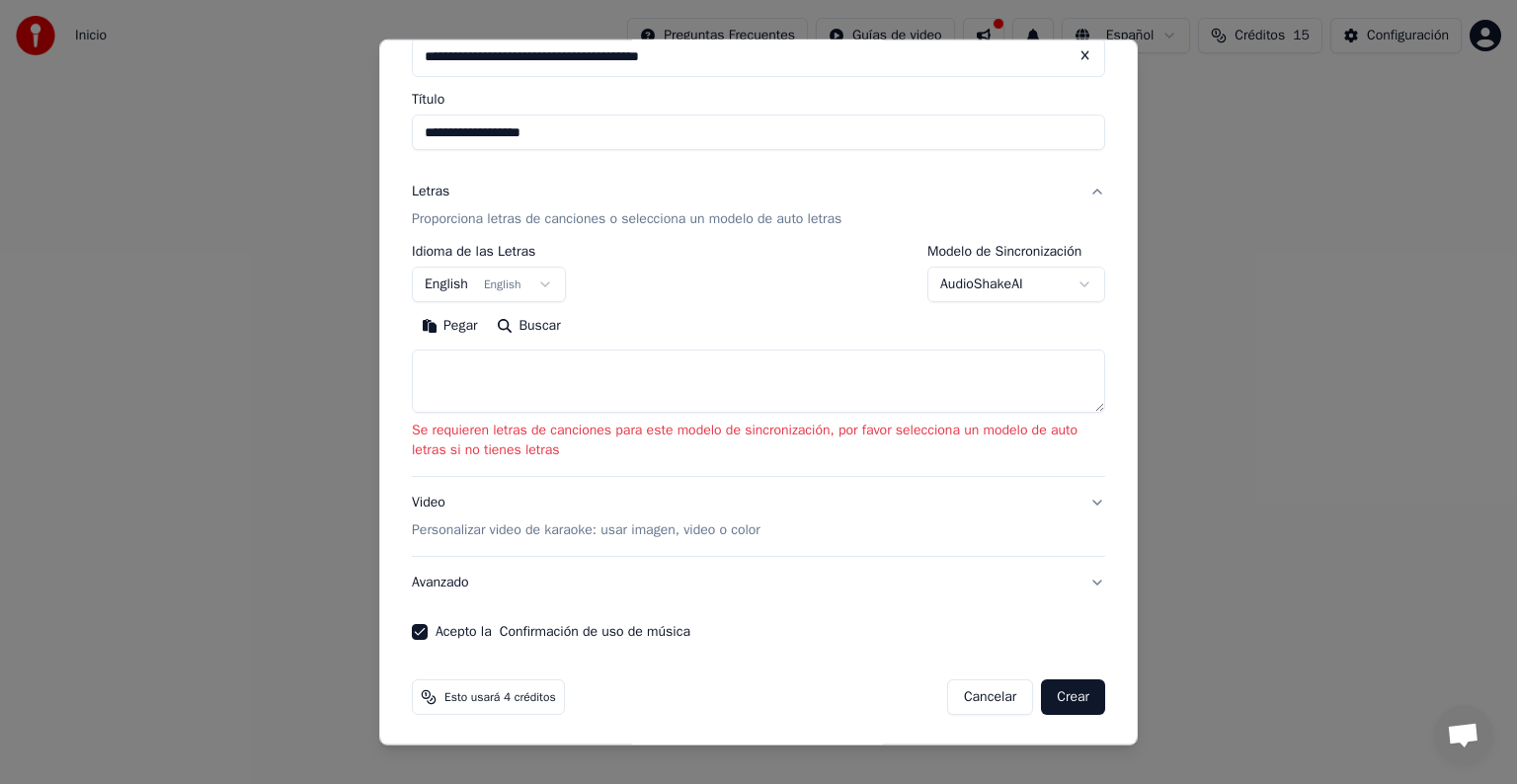 click at bounding box center [758, 381] 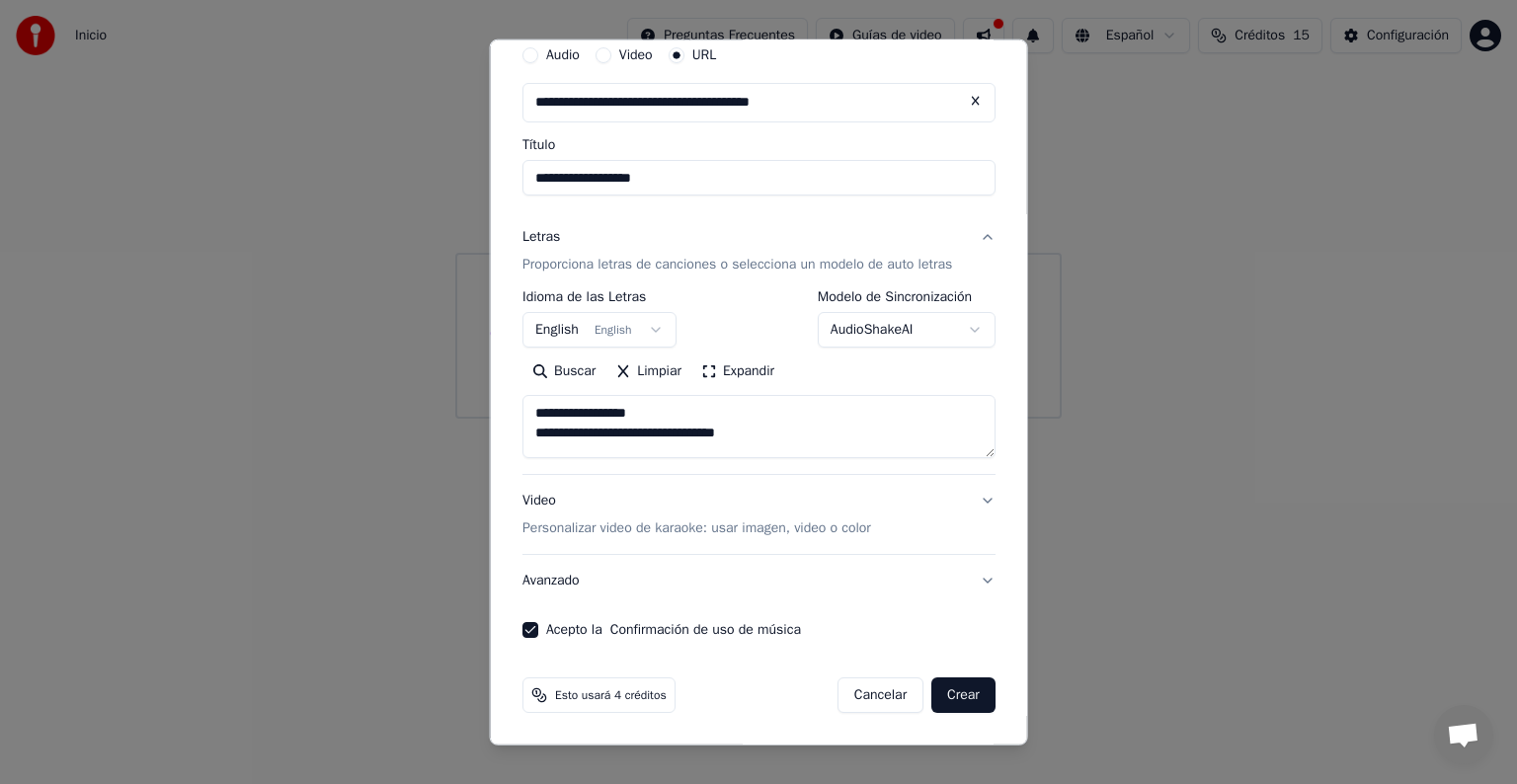 scroll, scrollTop: 419, scrollLeft: 0, axis: vertical 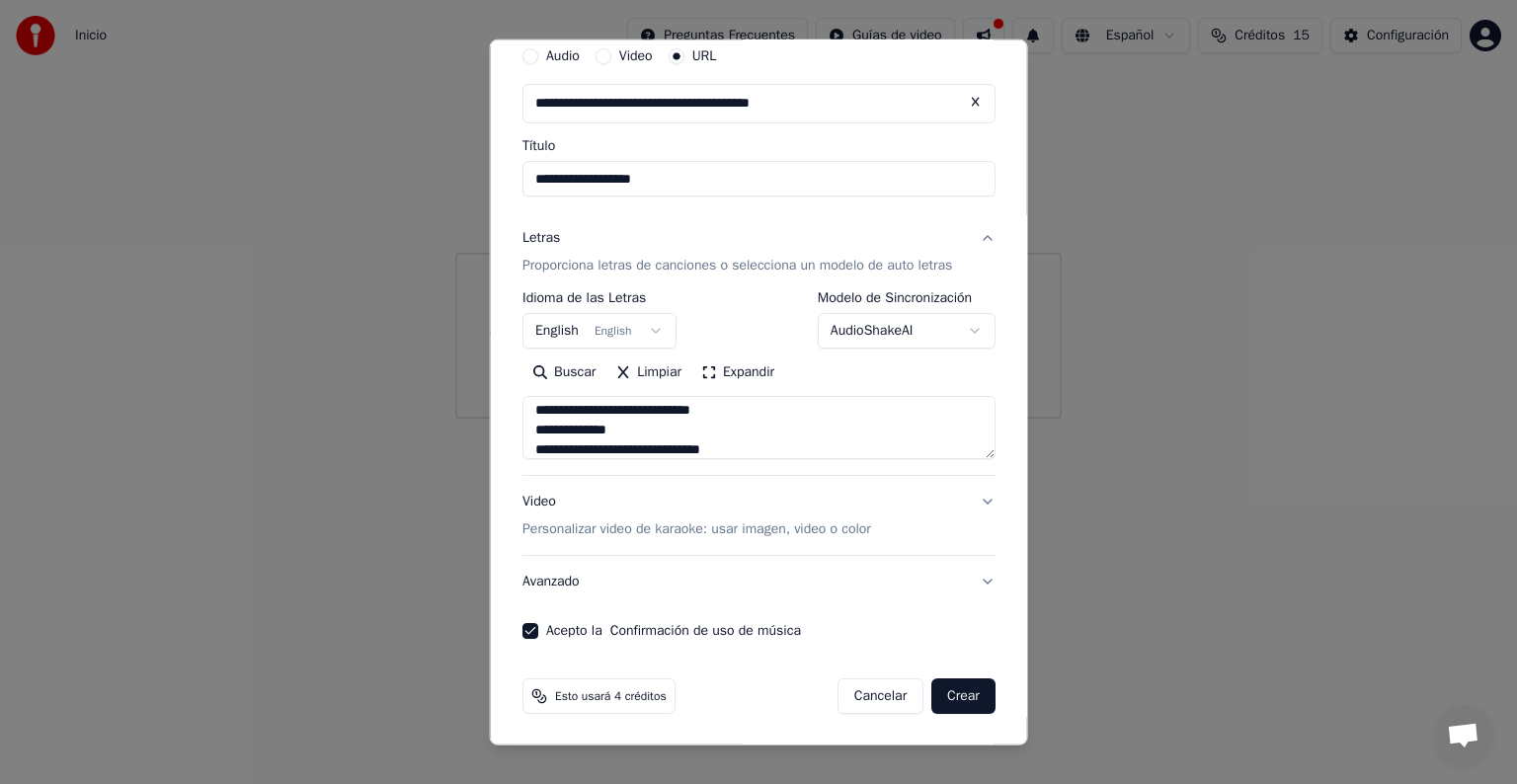 type on "**********" 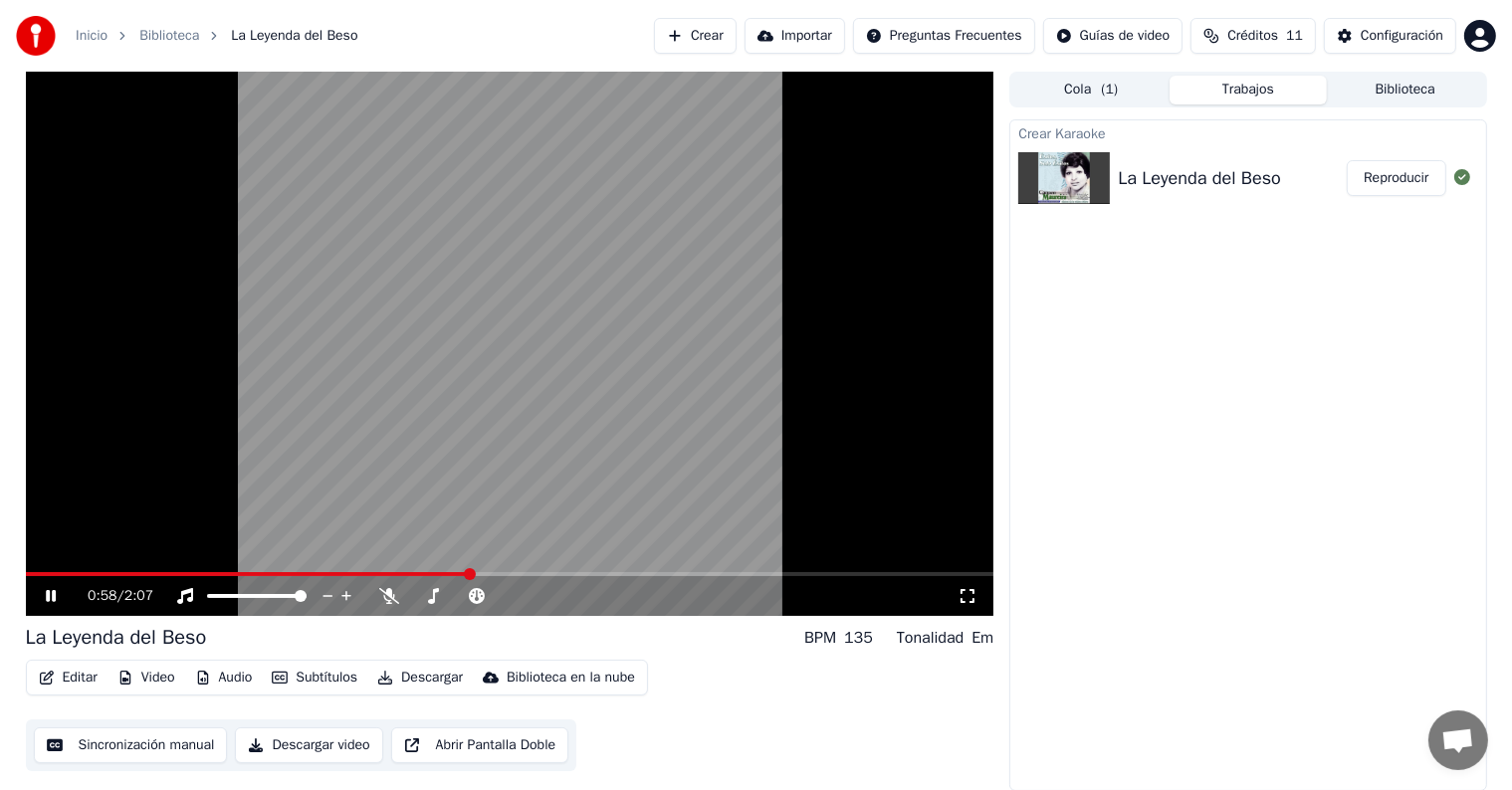 scroll, scrollTop: 0, scrollLeft: 0, axis: both 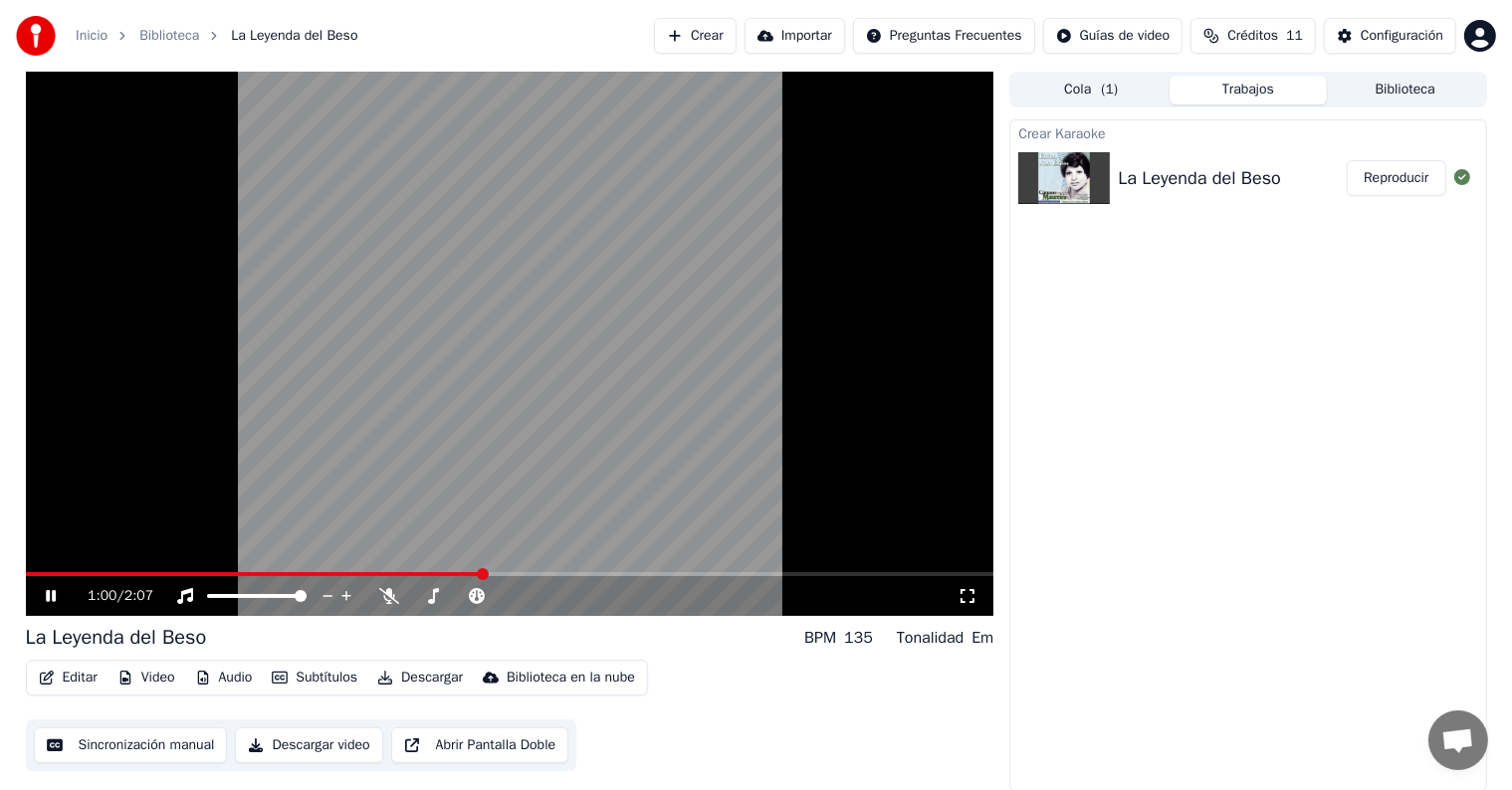 click on "Descargar video" at bounding box center (309, 745) 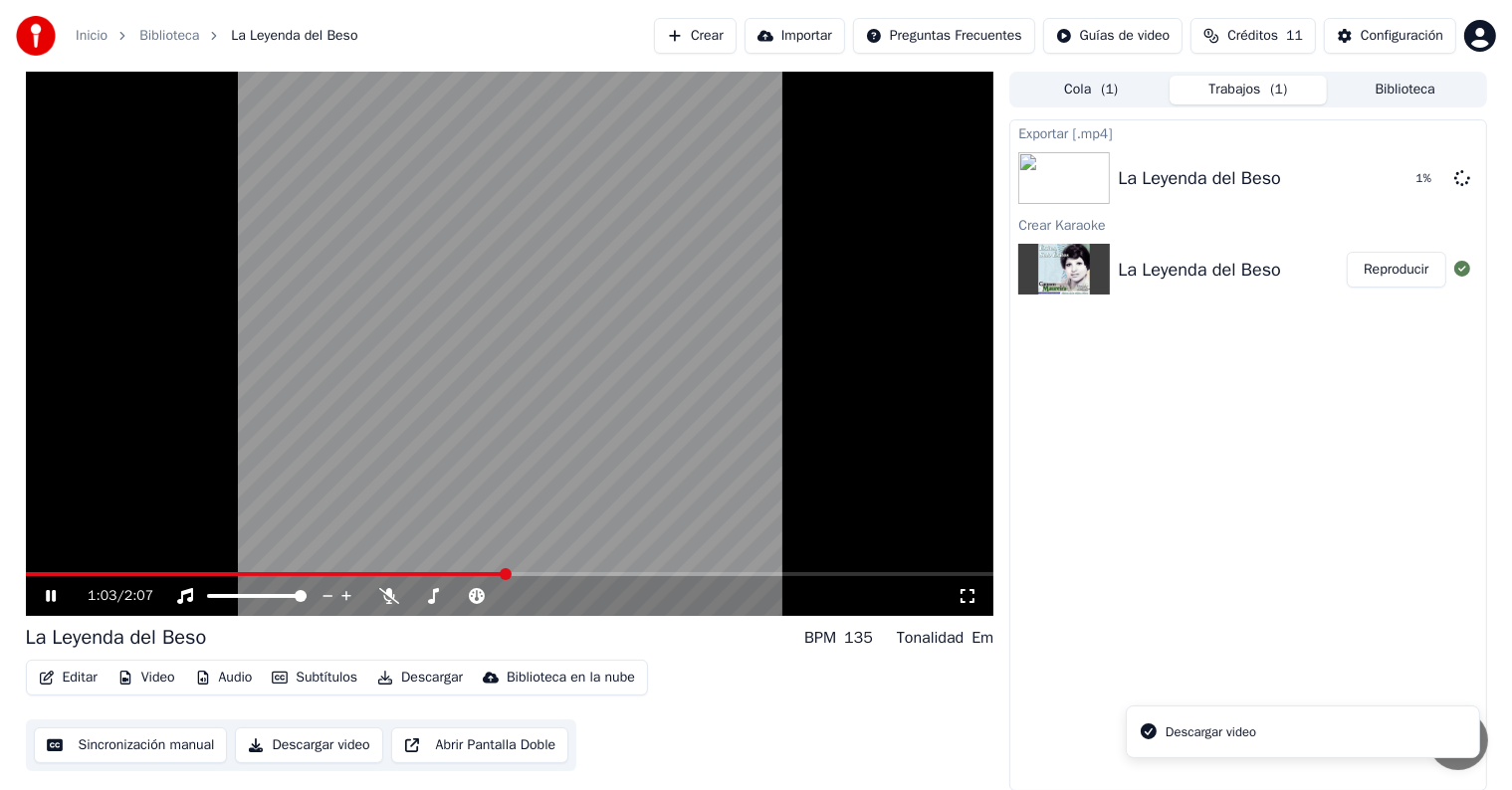 click on "Em" at bounding box center [982, 638] 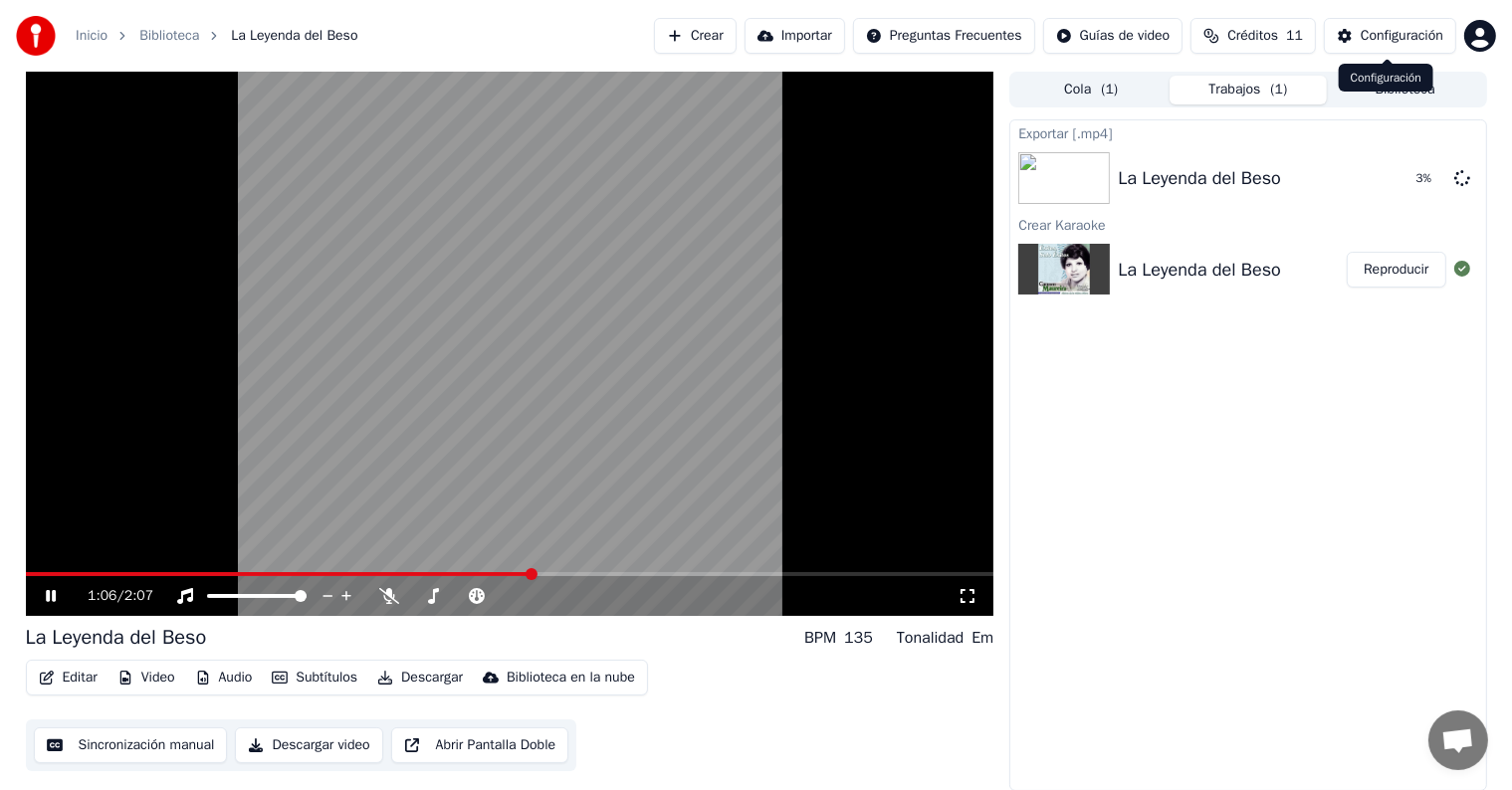 click on "Configuración" at bounding box center [1402, 36] 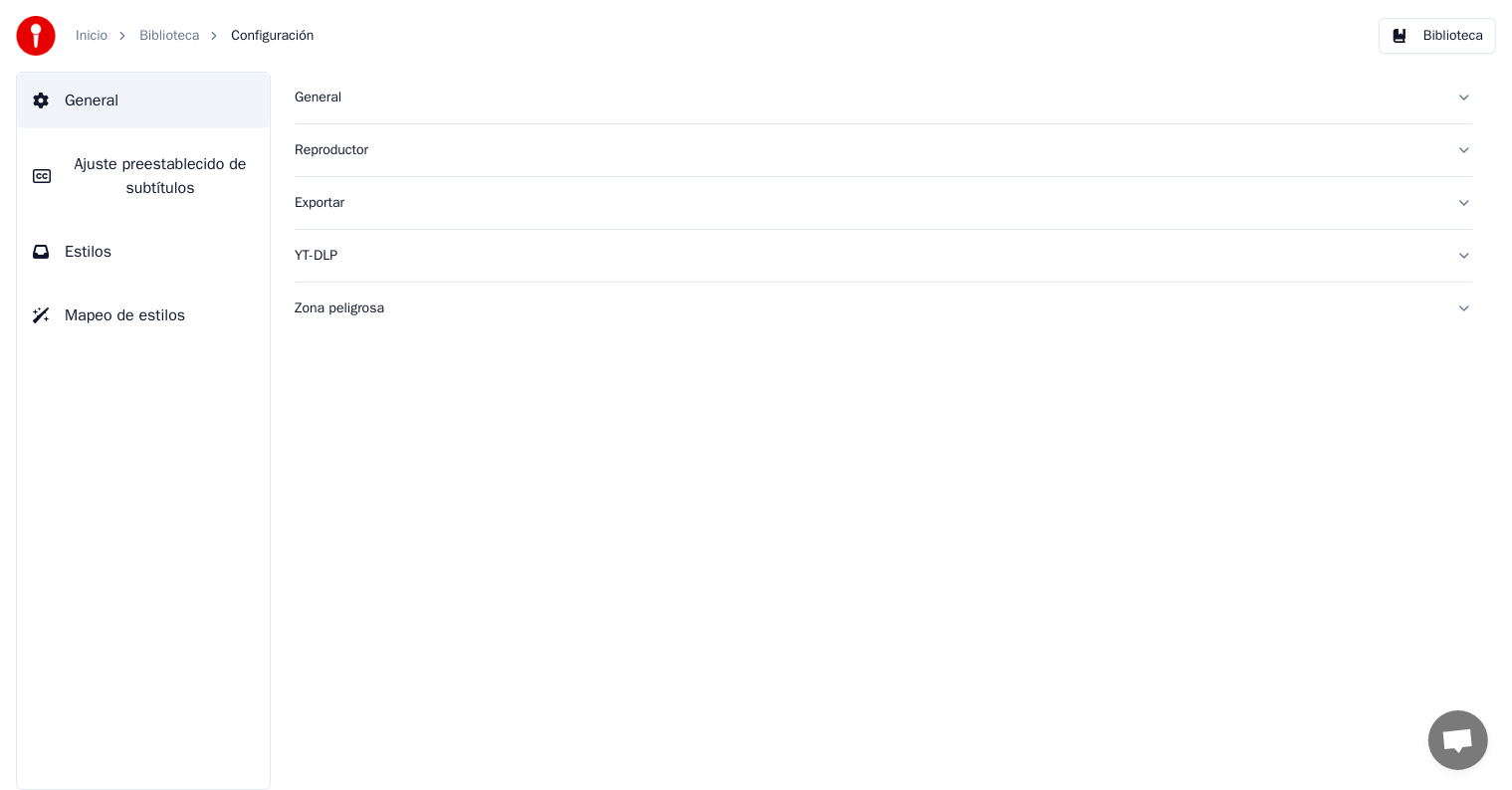 scroll, scrollTop: 0, scrollLeft: 0, axis: both 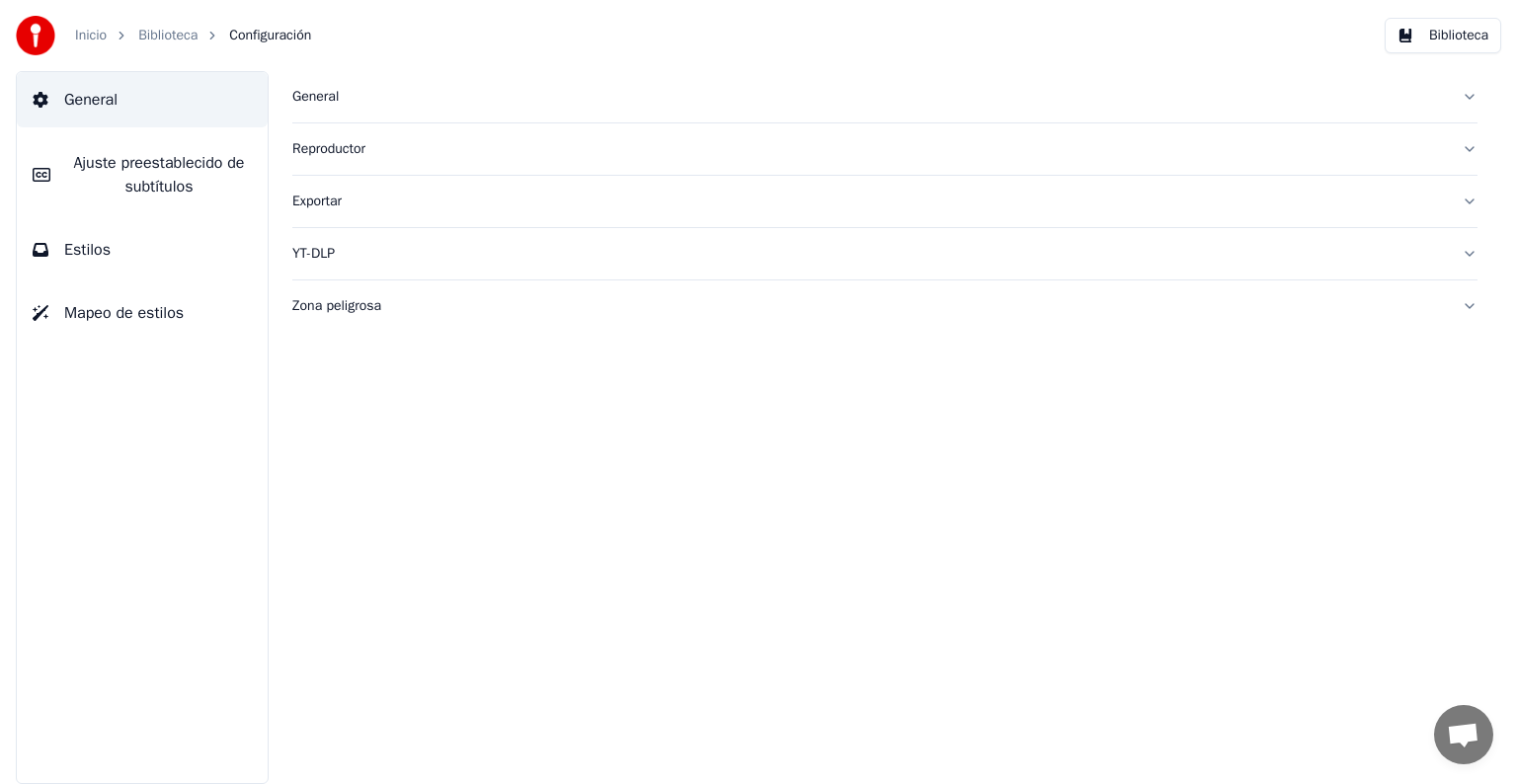 click on "Inicio Biblioteca Configuración" at bounding box center [163, 36] 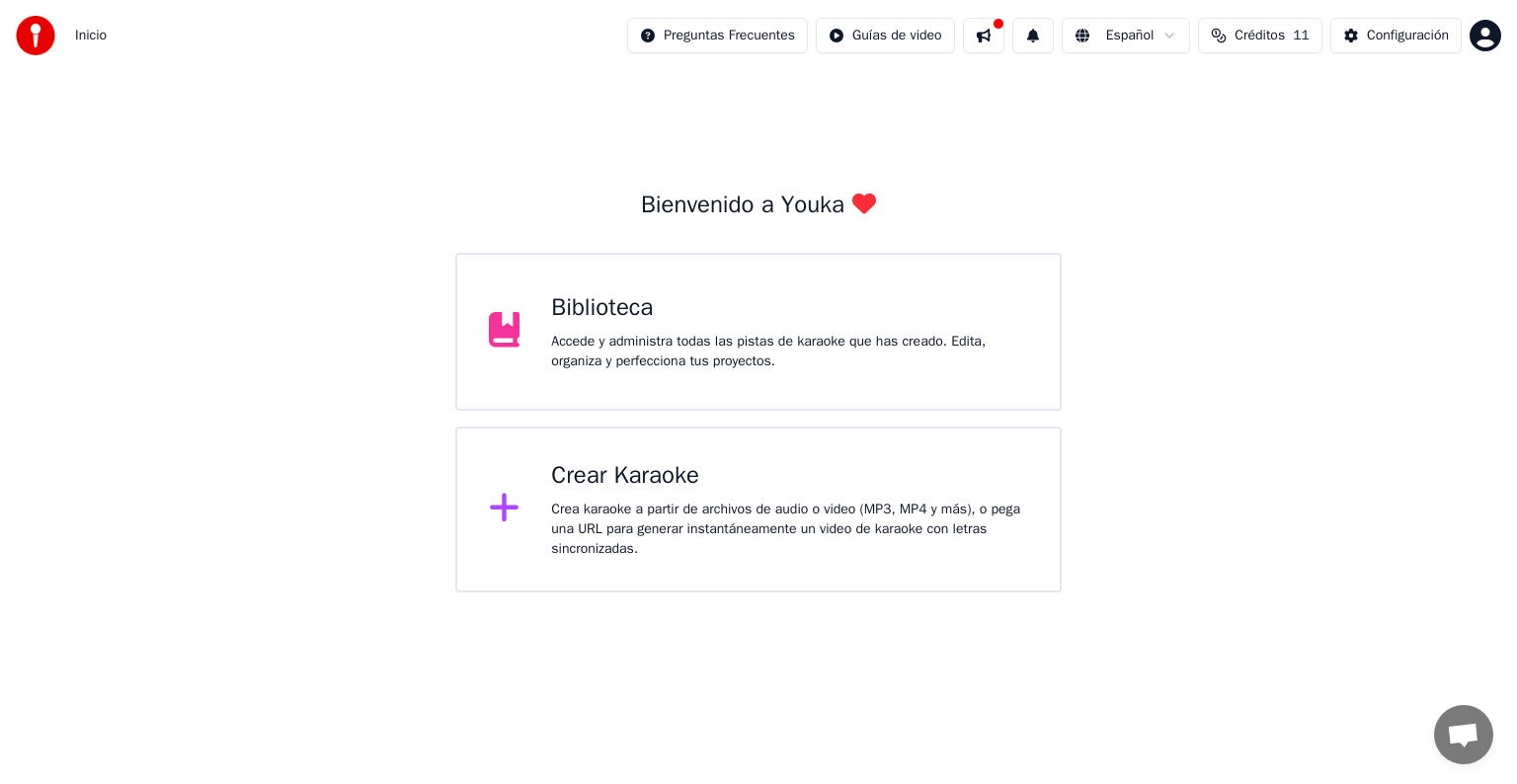 click on "Biblioteca" at bounding box center [789, 308] 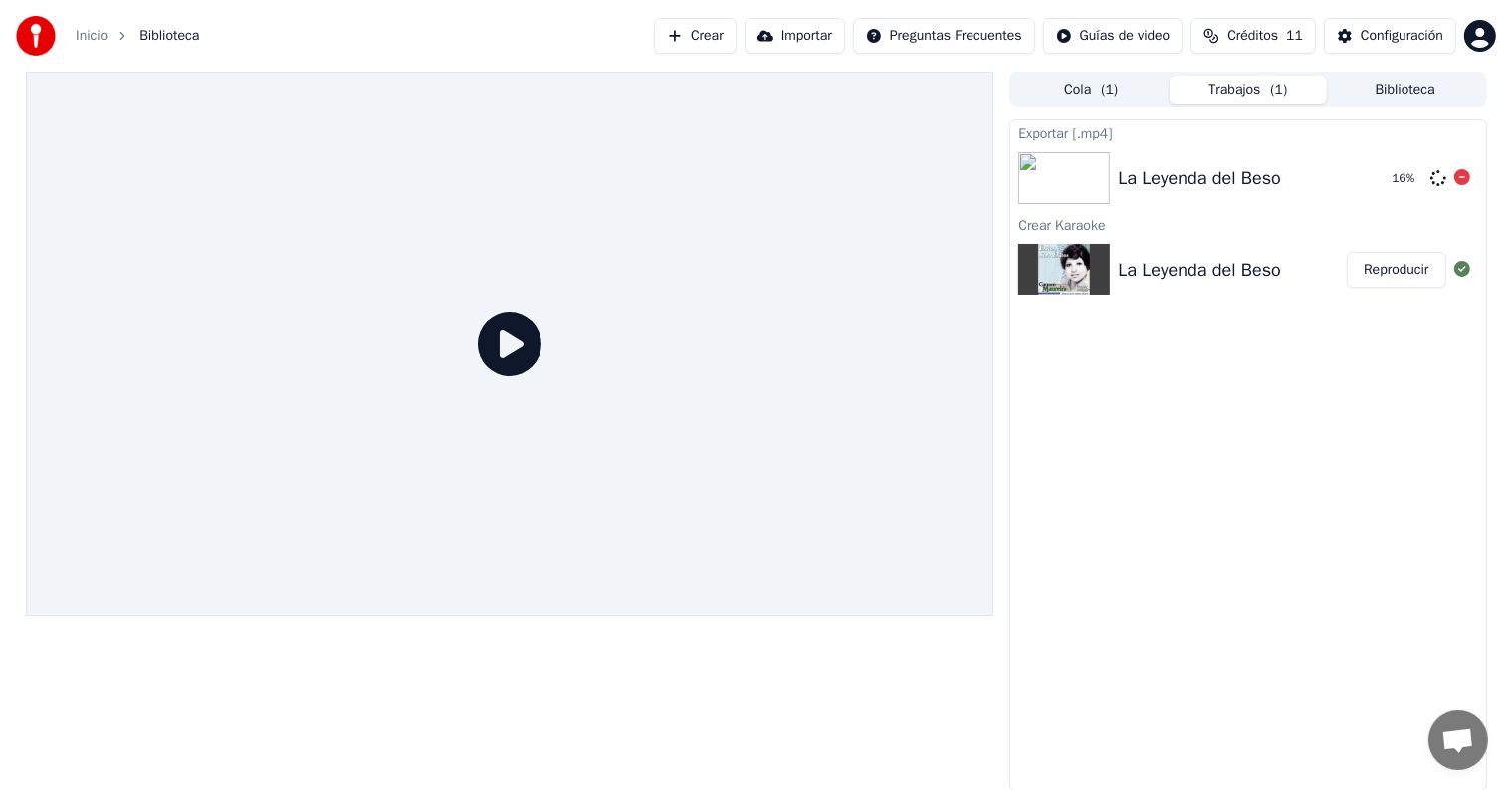 click on "La Leyenda del Beso 16 %" at bounding box center (1247, 178) 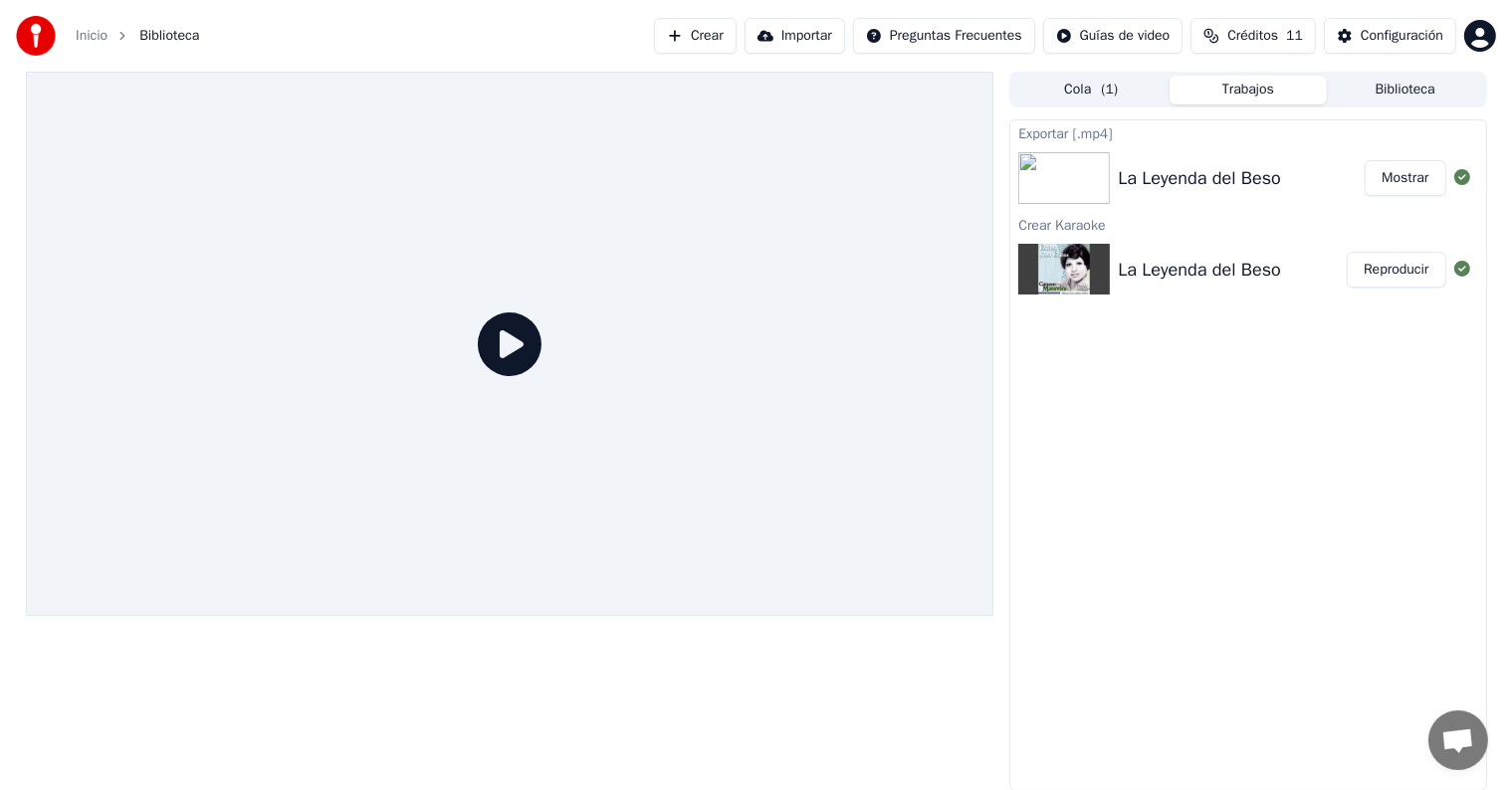 click on "Mostrar" at bounding box center [1404, 178] 